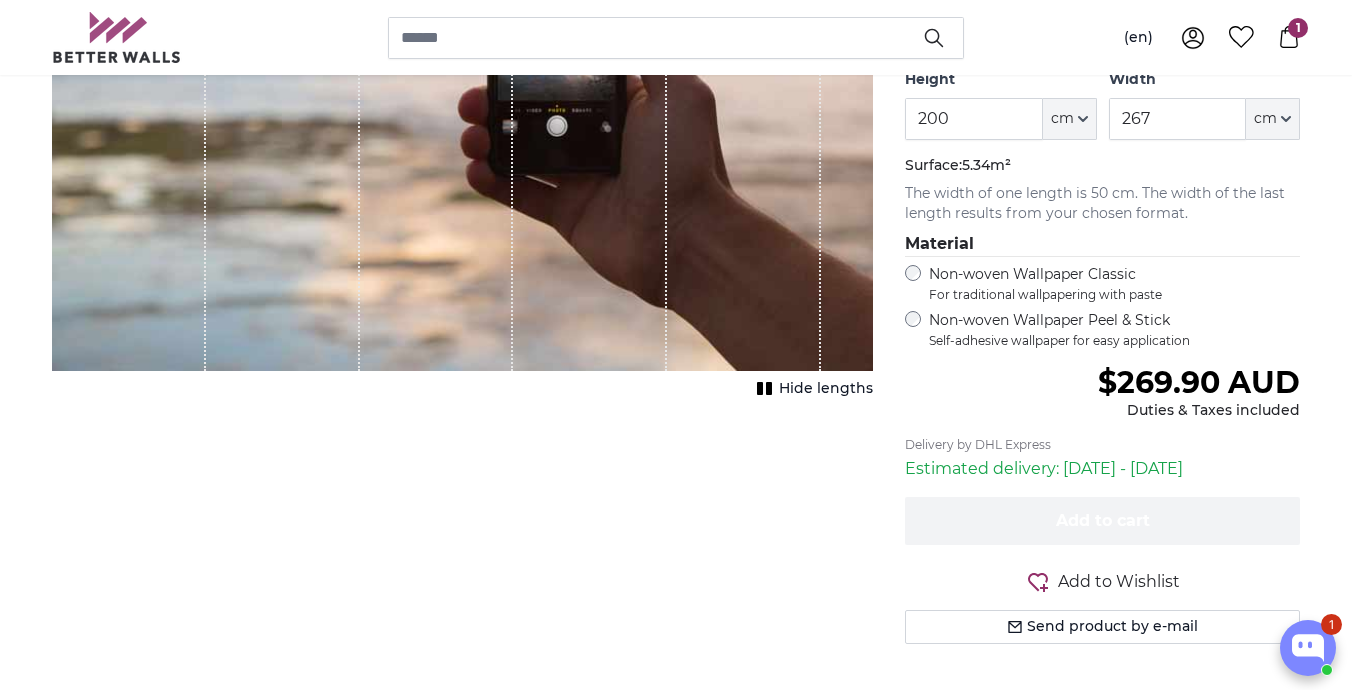 scroll, scrollTop: 0, scrollLeft: 0, axis: both 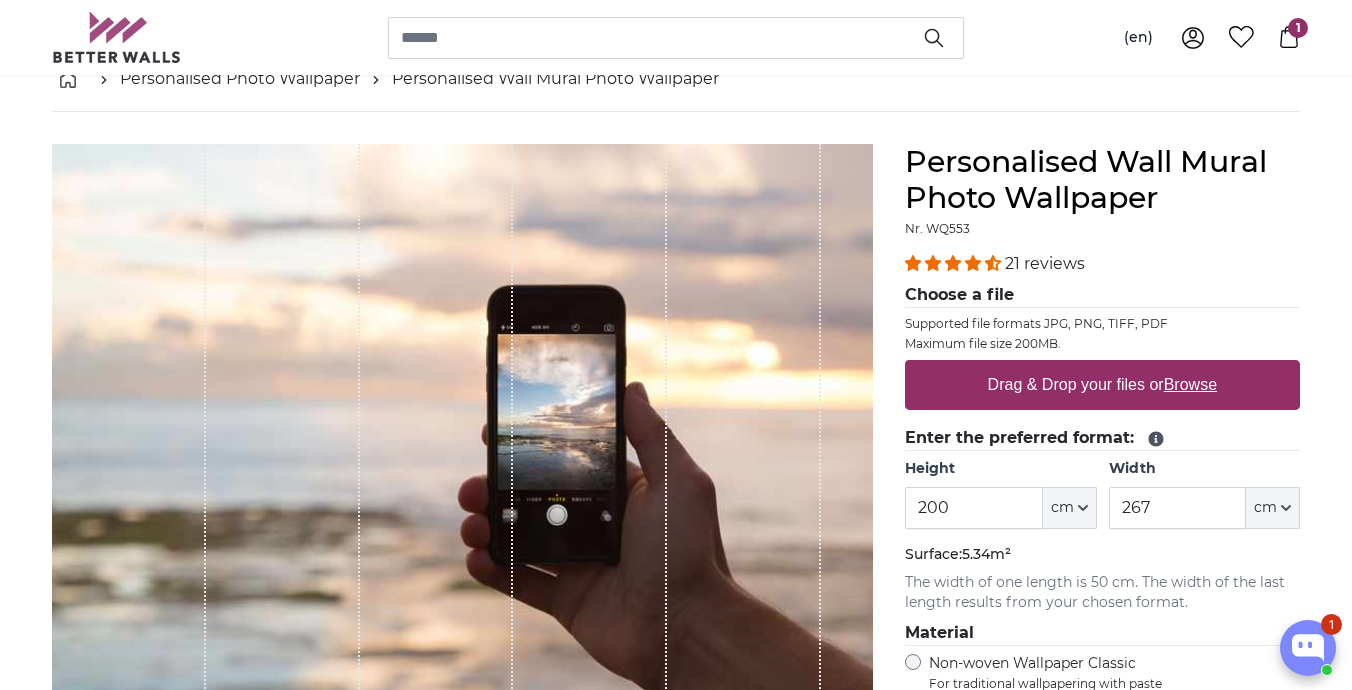 click on "Drag & Drop your files or  Browse" at bounding box center (1102, 385) 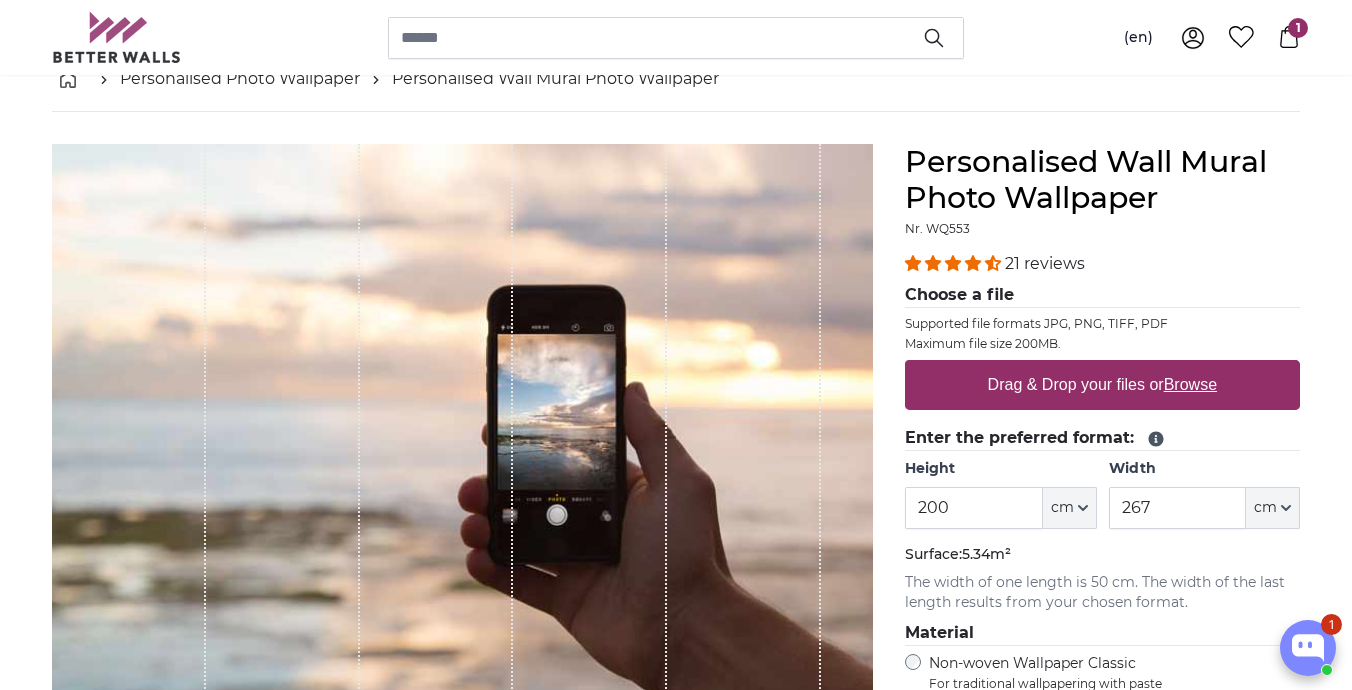click on "Drag & Drop your files or  Browse" at bounding box center (1102, 385) 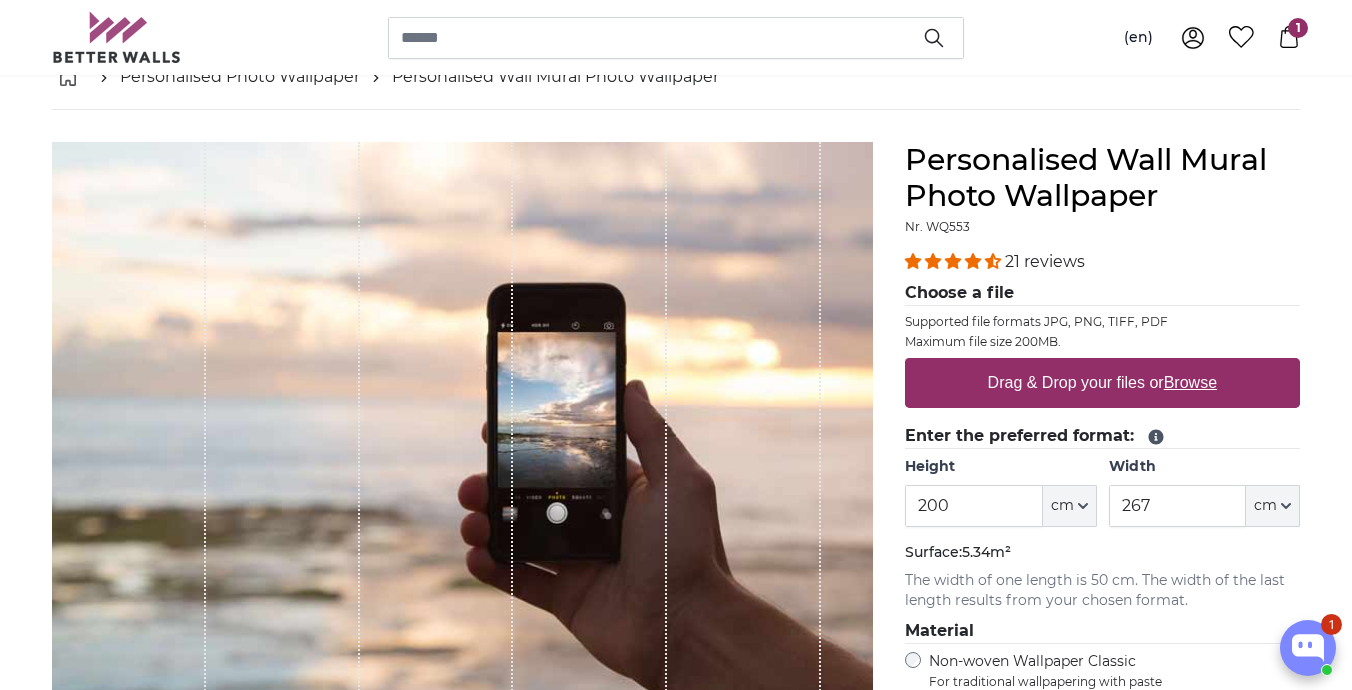 type 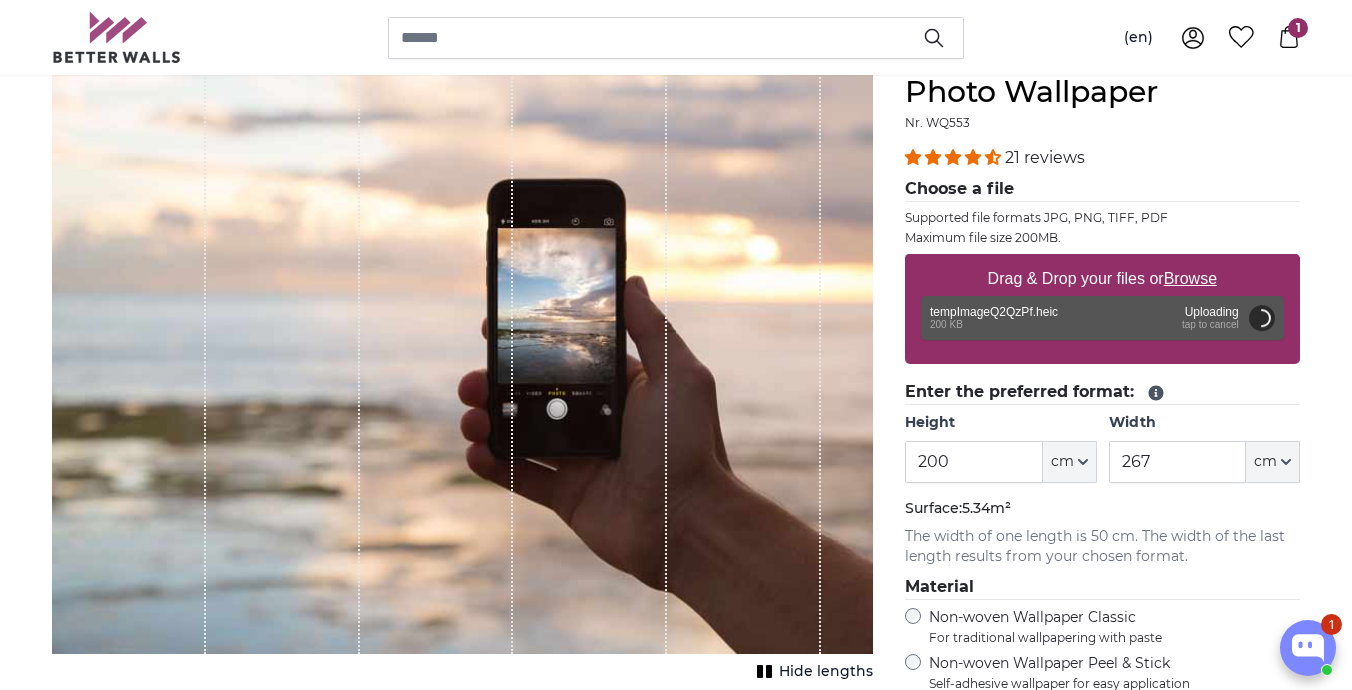 scroll, scrollTop: 223, scrollLeft: 0, axis: vertical 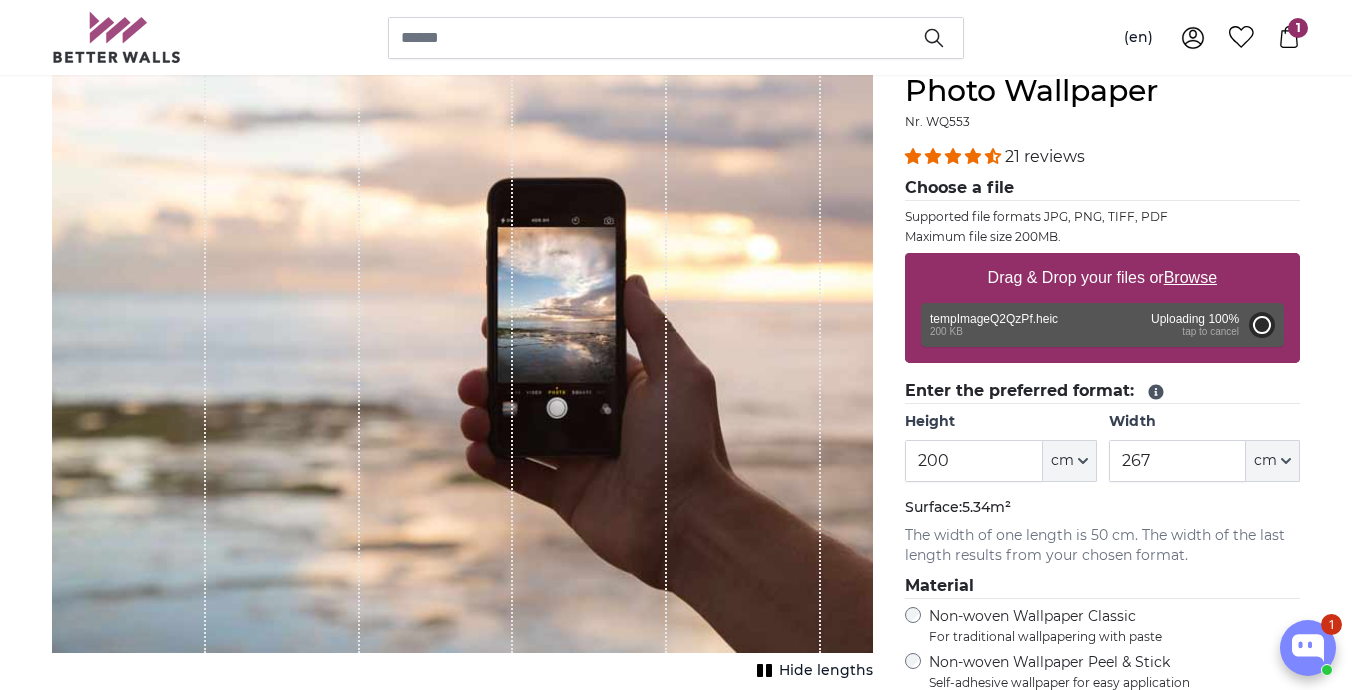 type on "104.5" 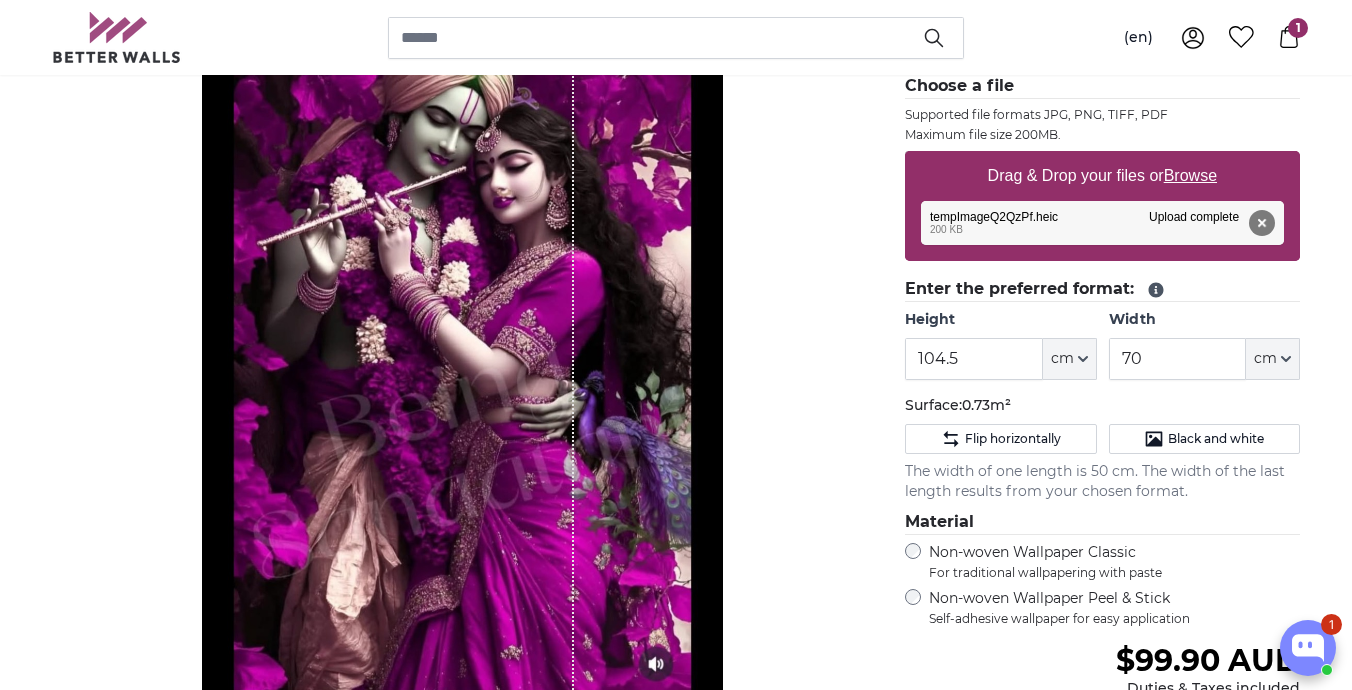 scroll, scrollTop: 322, scrollLeft: 0, axis: vertical 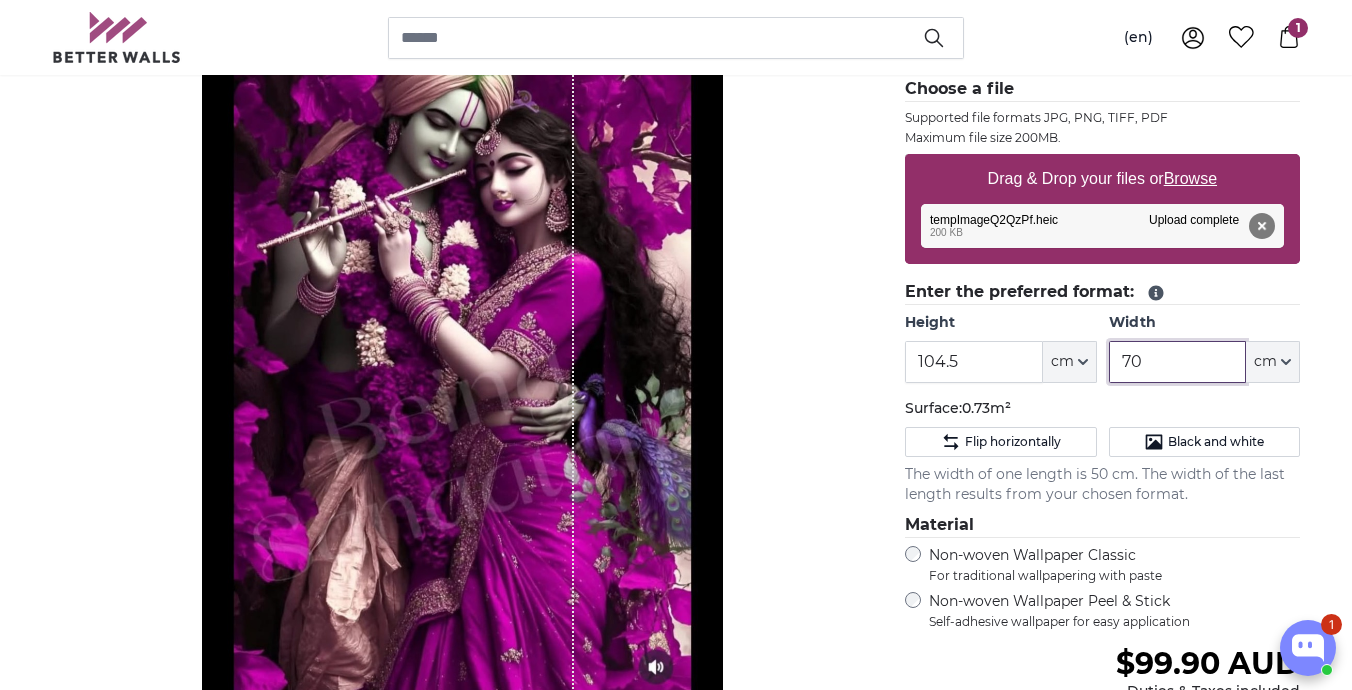 click on "70" at bounding box center [1177, 362] 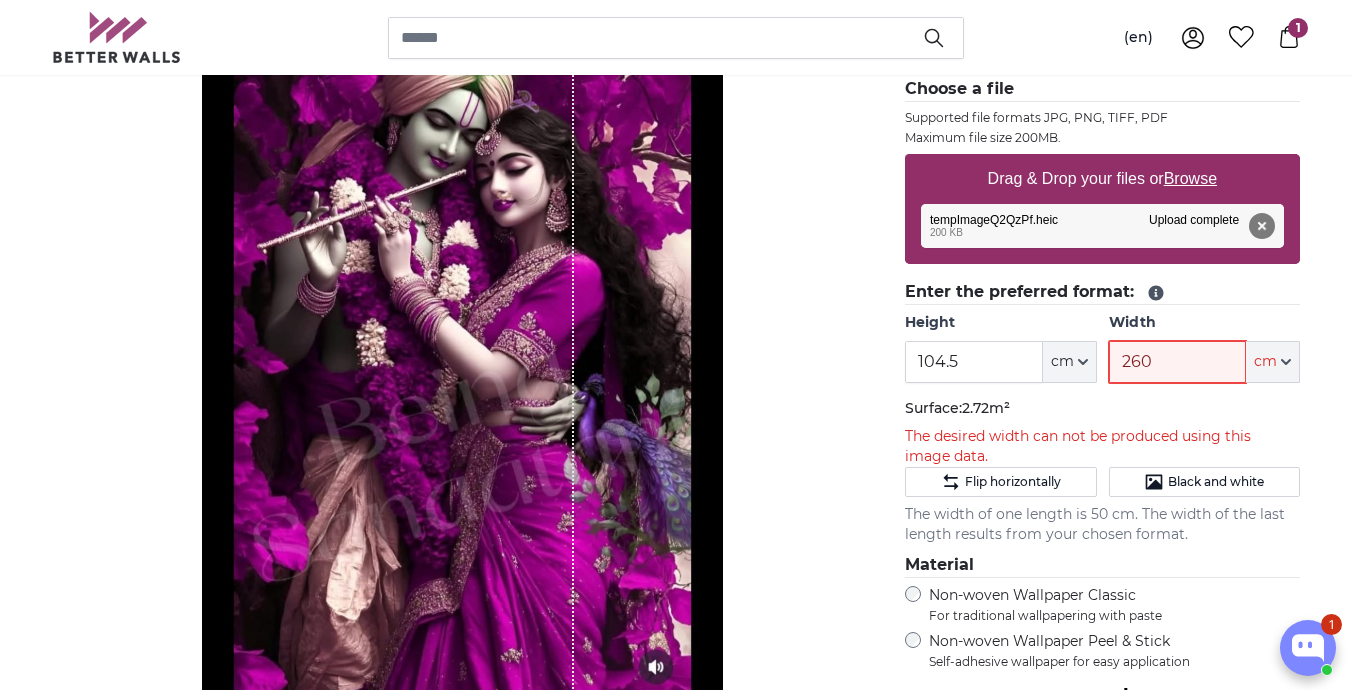 type on "260" 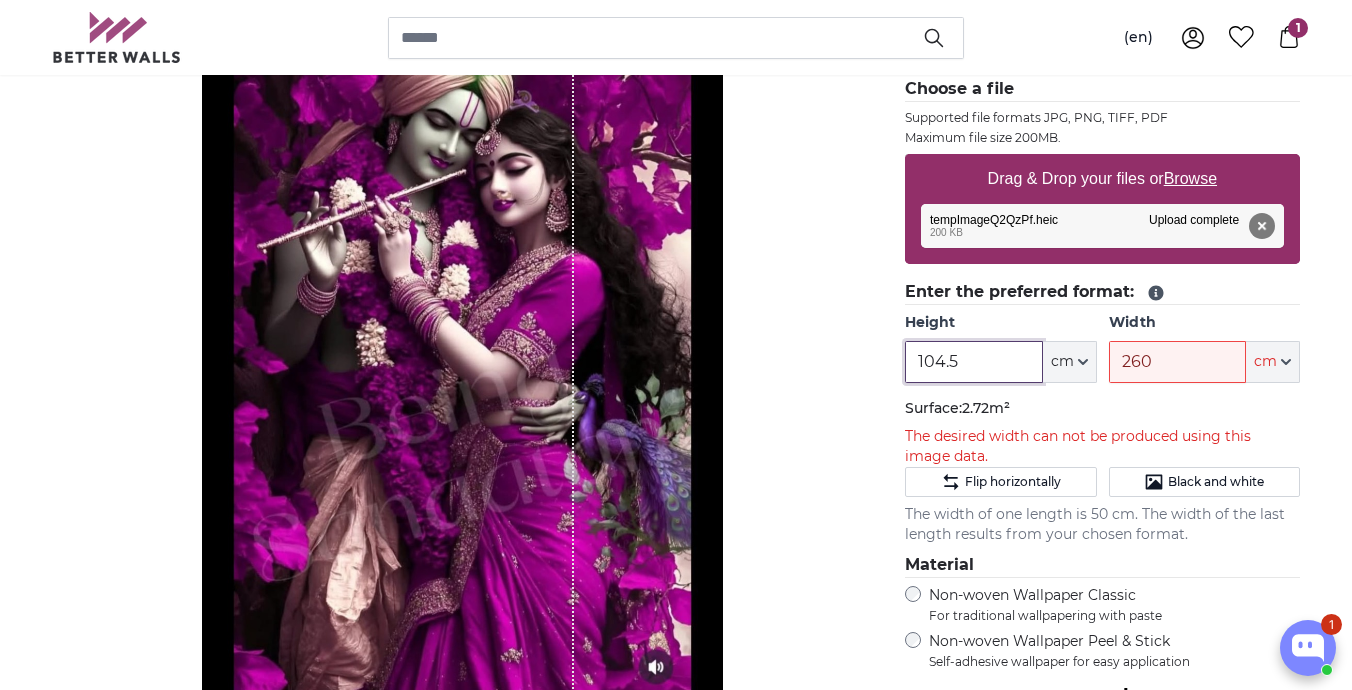 click on "104.5" at bounding box center (973, 362) 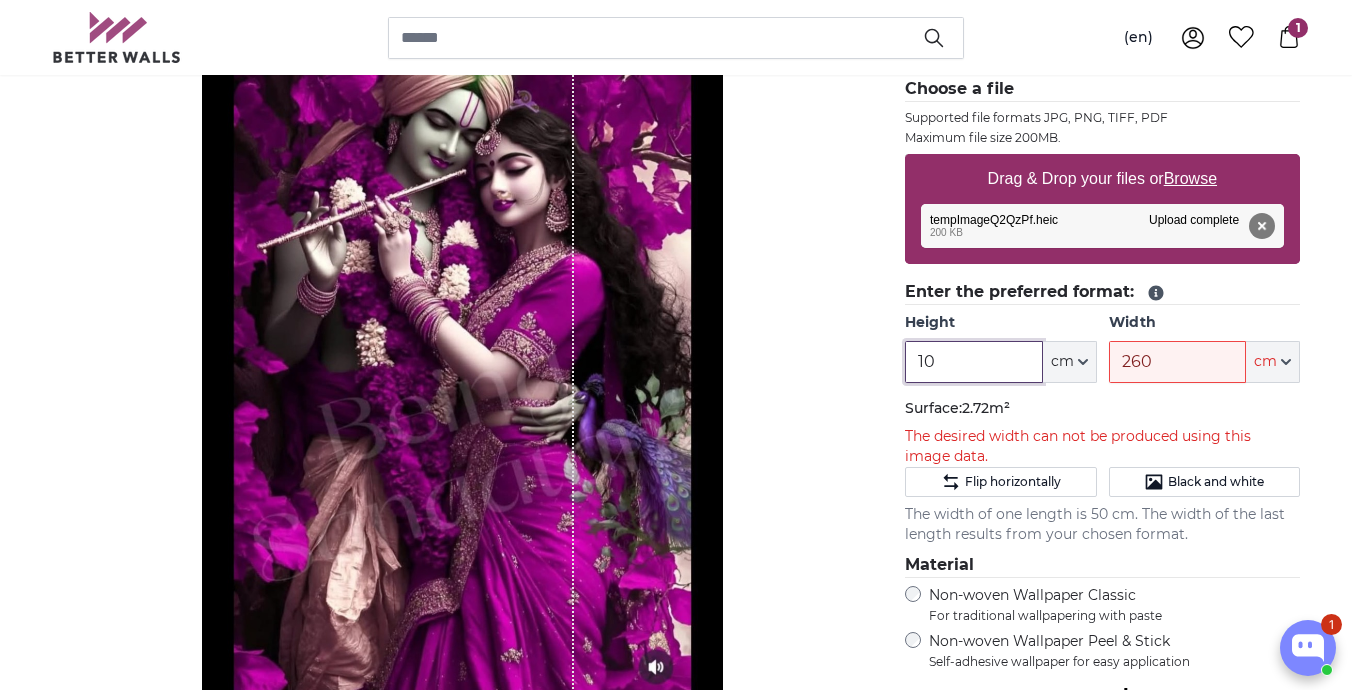 type on "1" 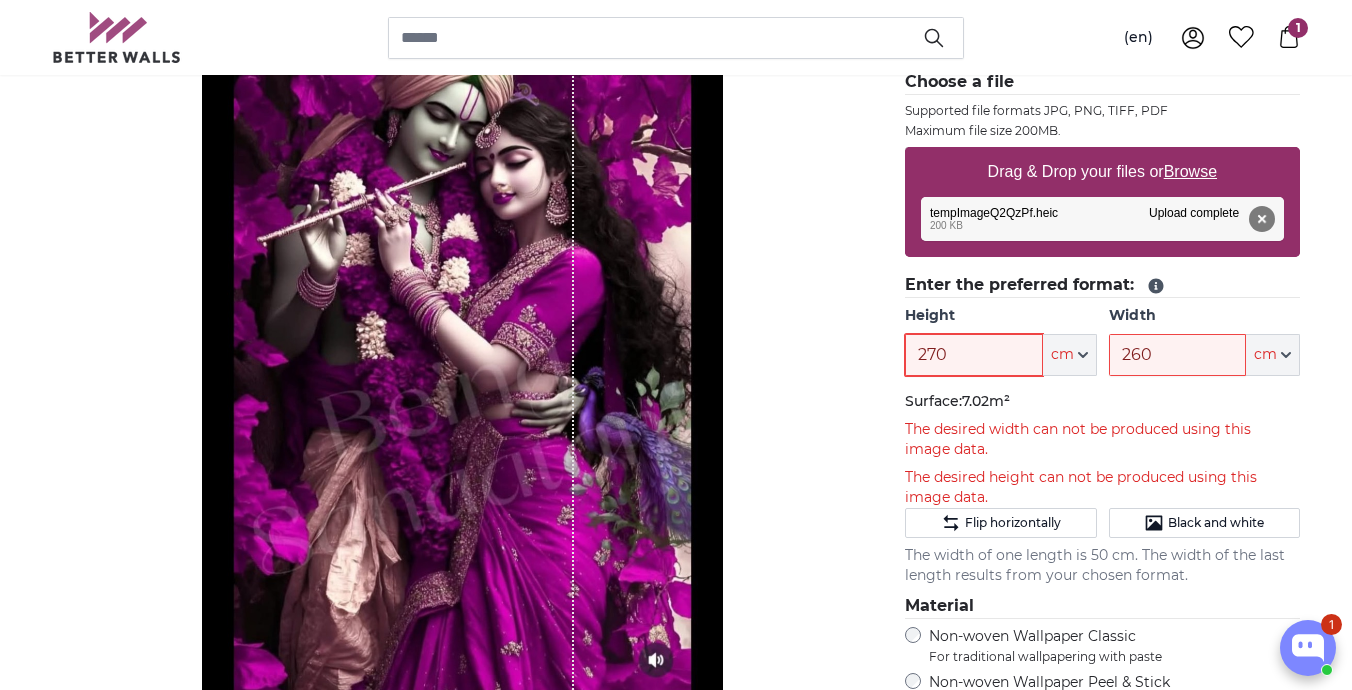 scroll, scrollTop: 334, scrollLeft: 0, axis: vertical 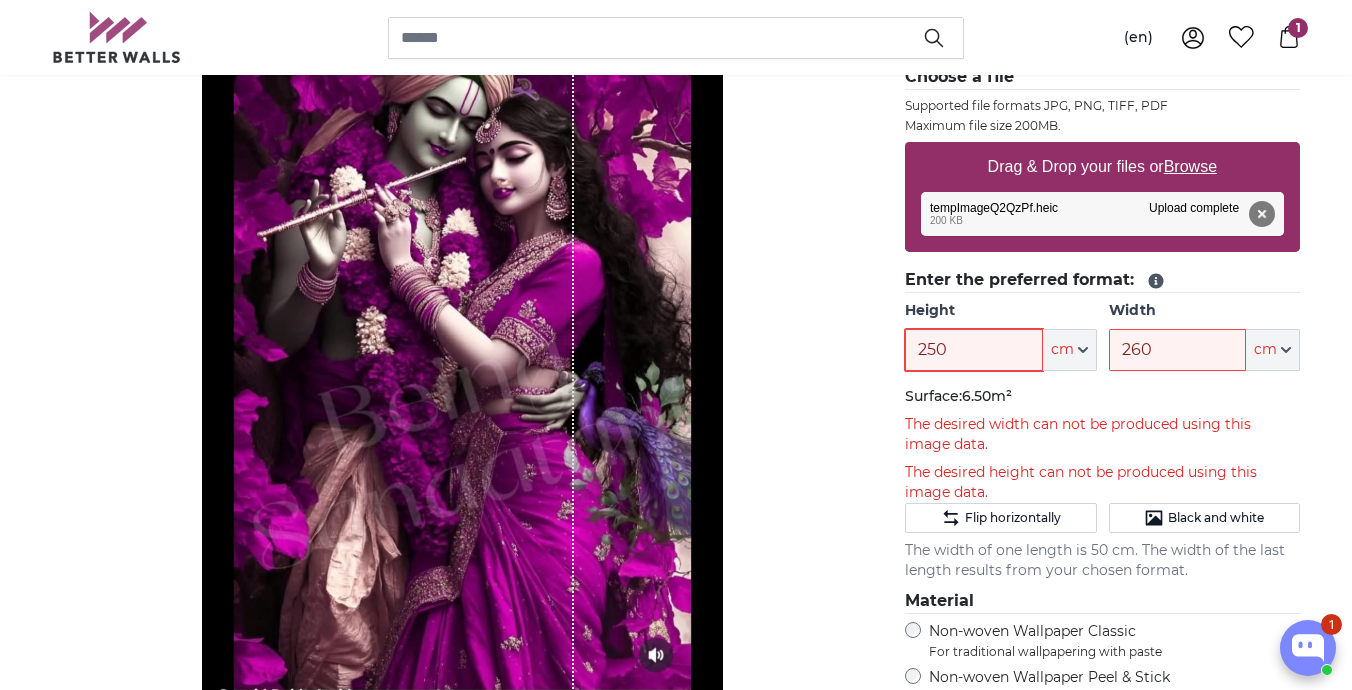 type on "250" 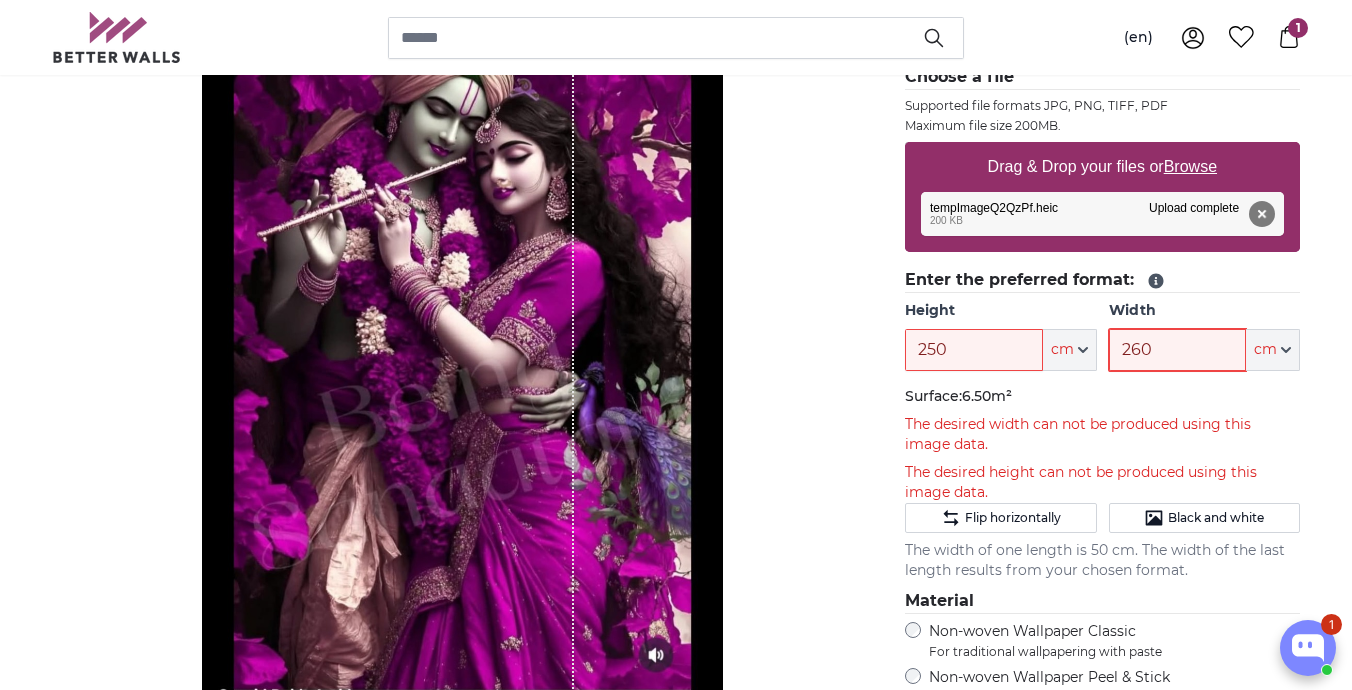 click on "260" at bounding box center (1177, 350) 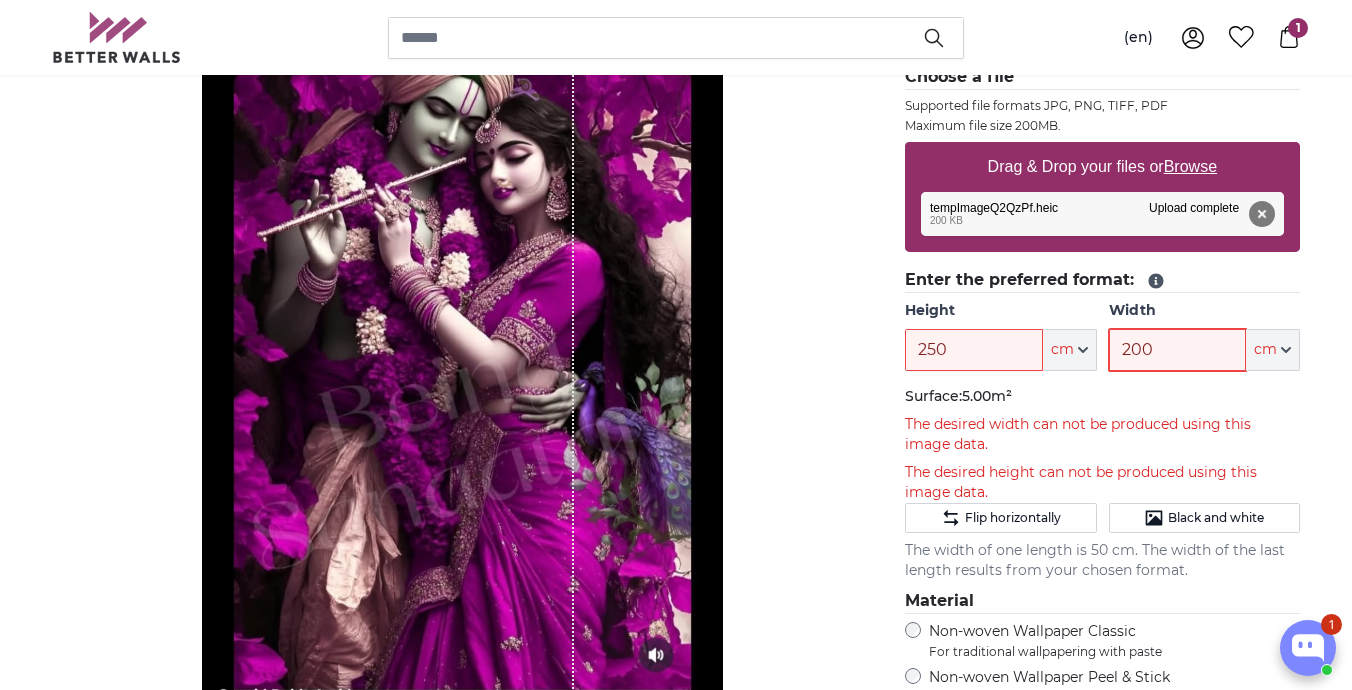 type on "200" 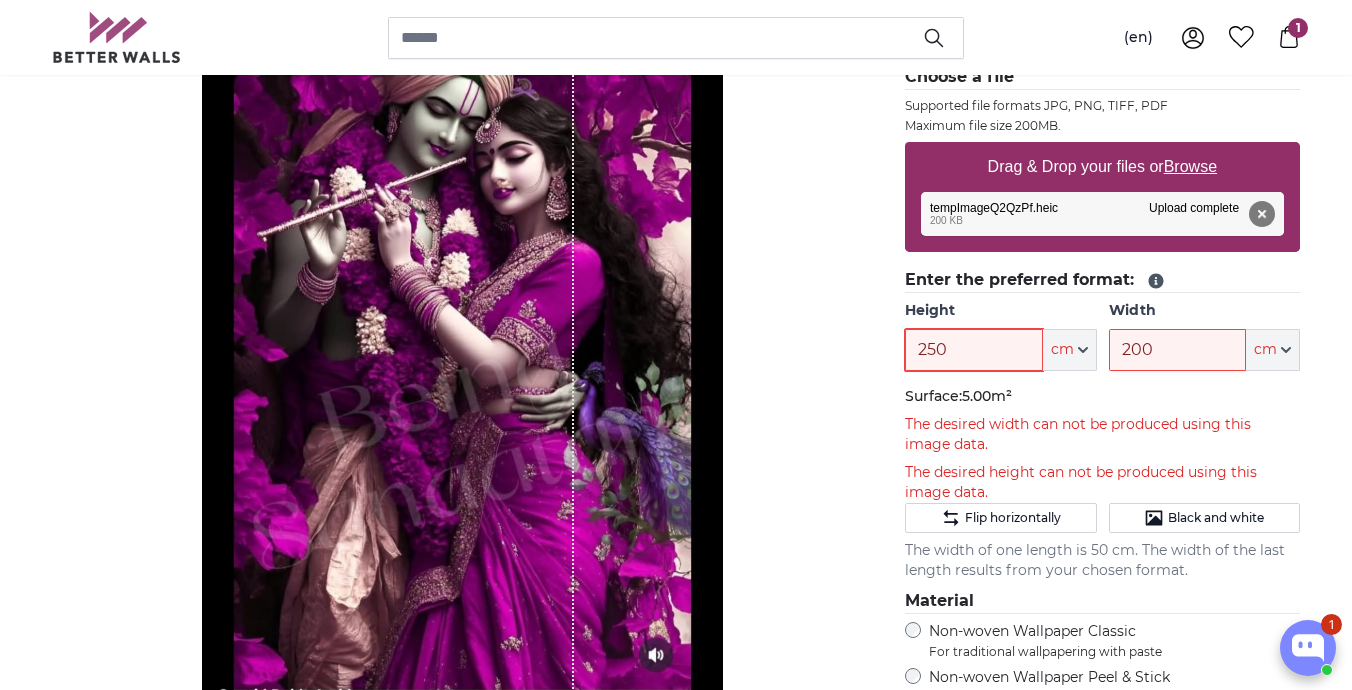click on "250" at bounding box center [973, 350] 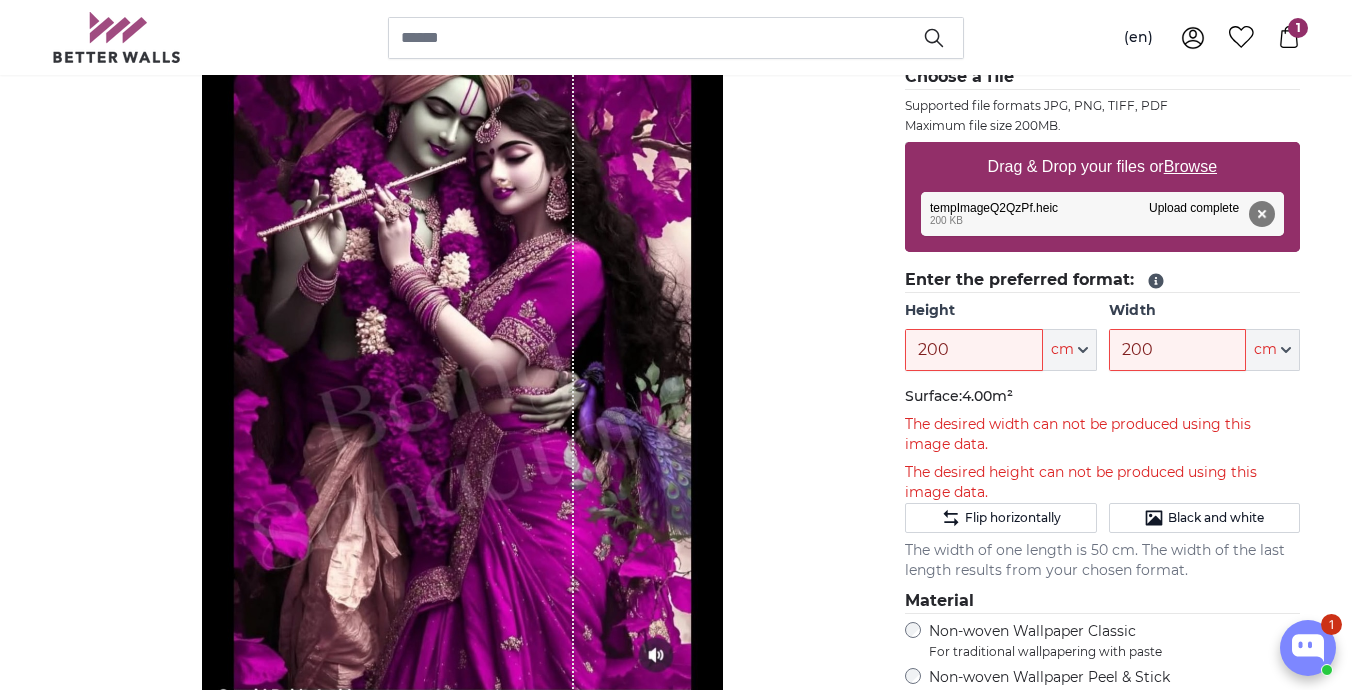 click on "Hide lengths" at bounding box center [462, 326] 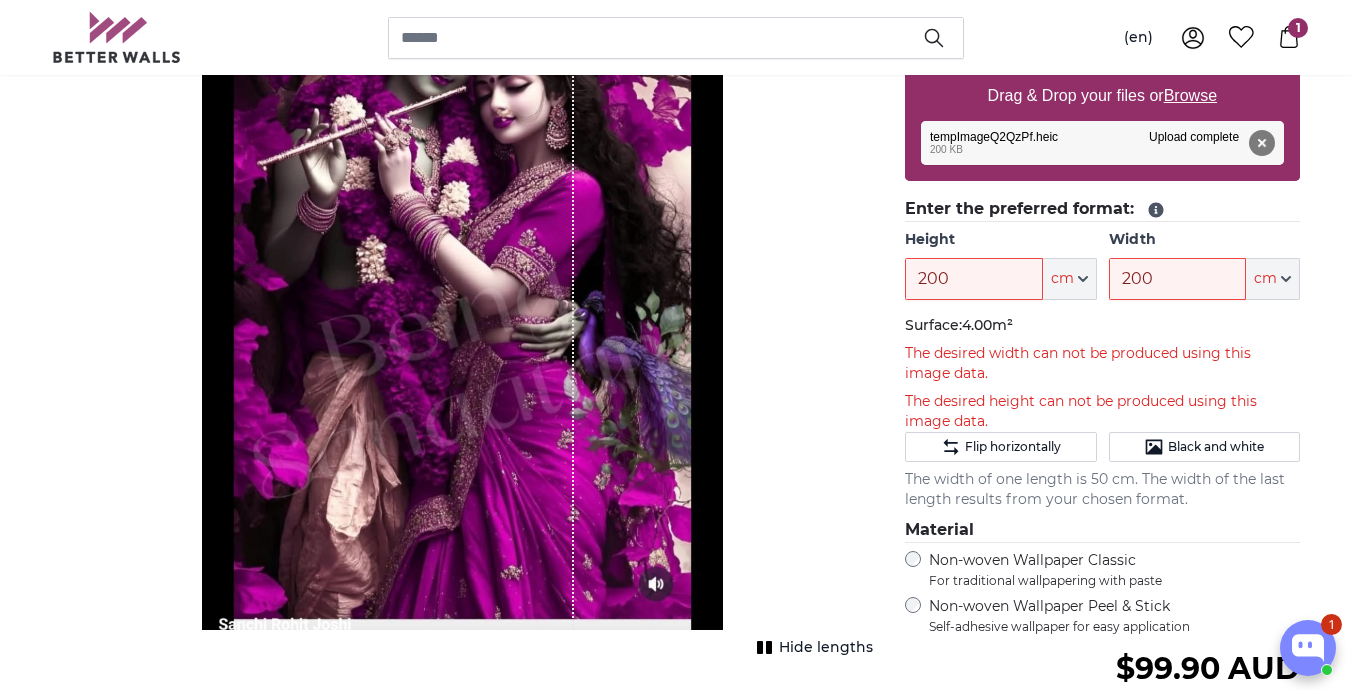 scroll, scrollTop: 405, scrollLeft: 0, axis: vertical 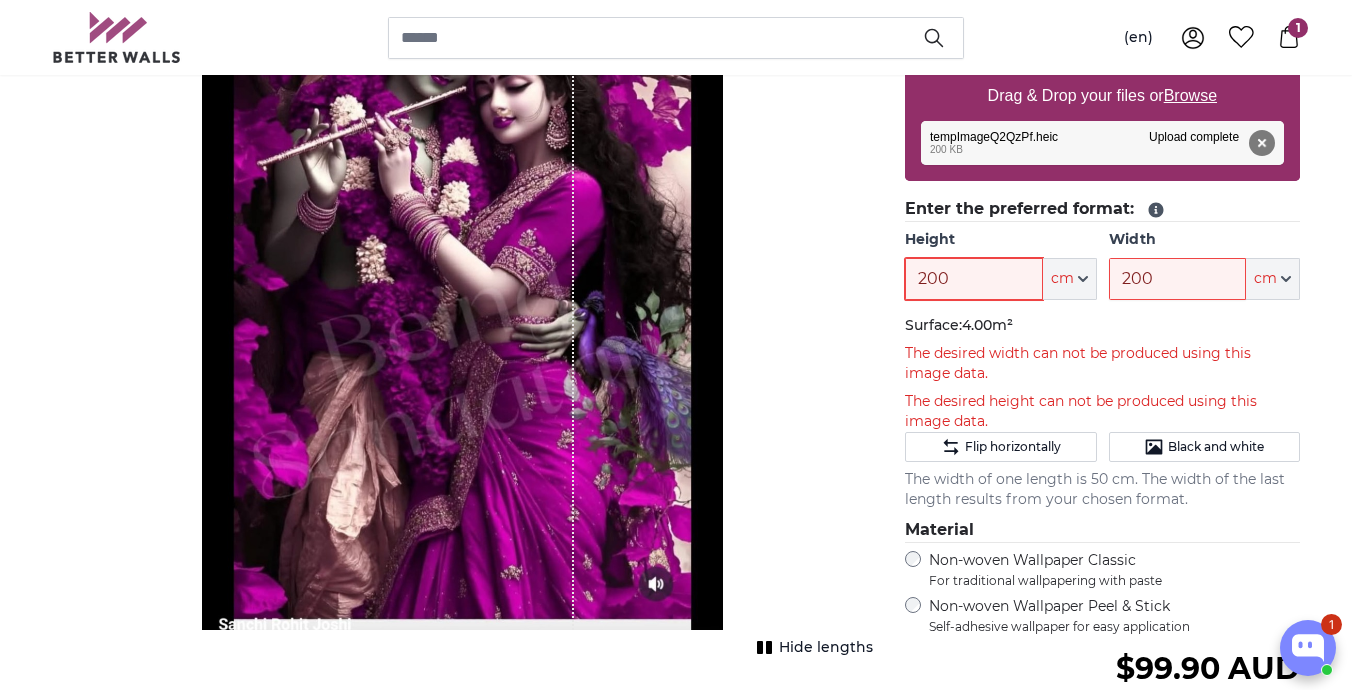 click on "200" at bounding box center [973, 279] 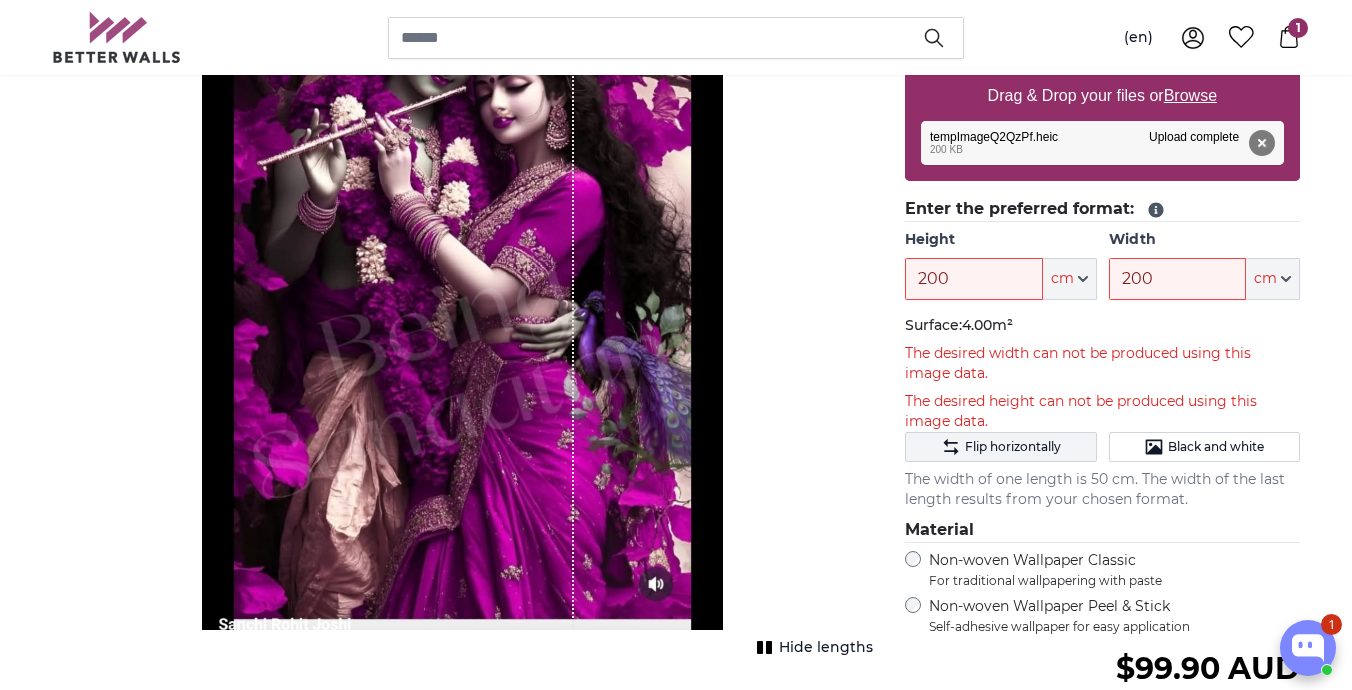 click on "Flip horizontally" 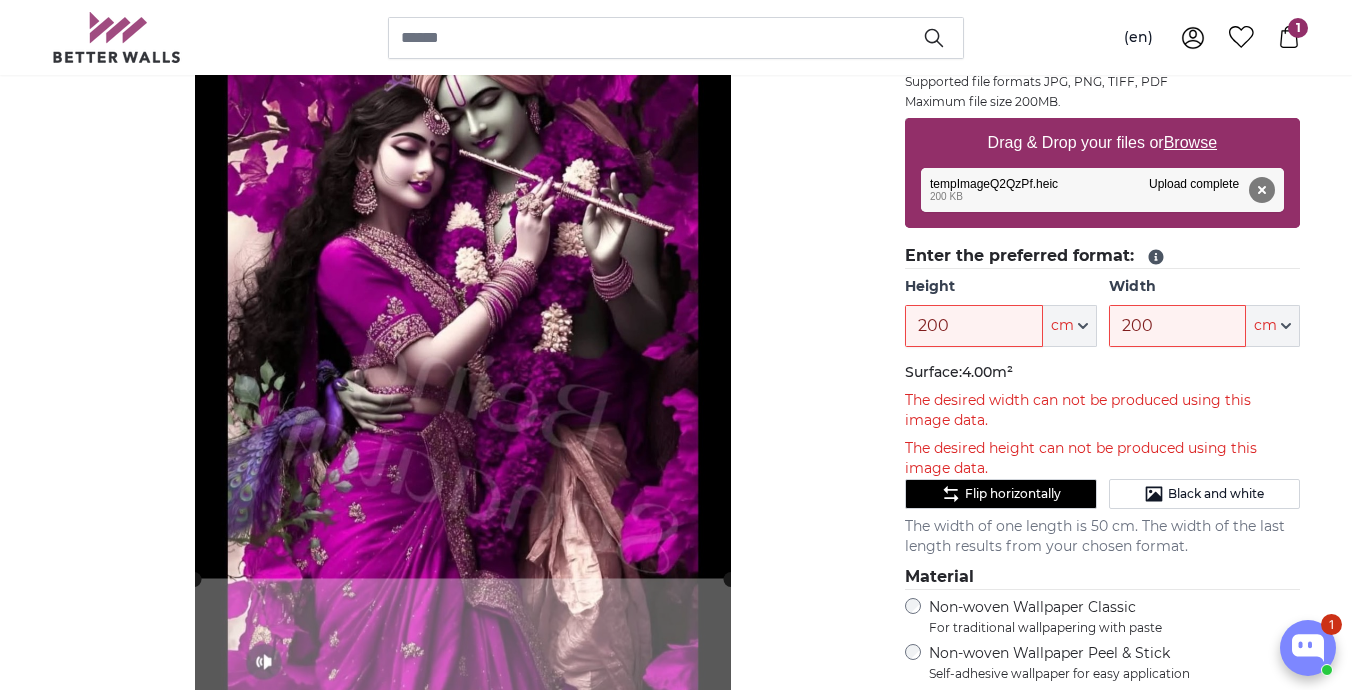 scroll, scrollTop: 356, scrollLeft: 0, axis: vertical 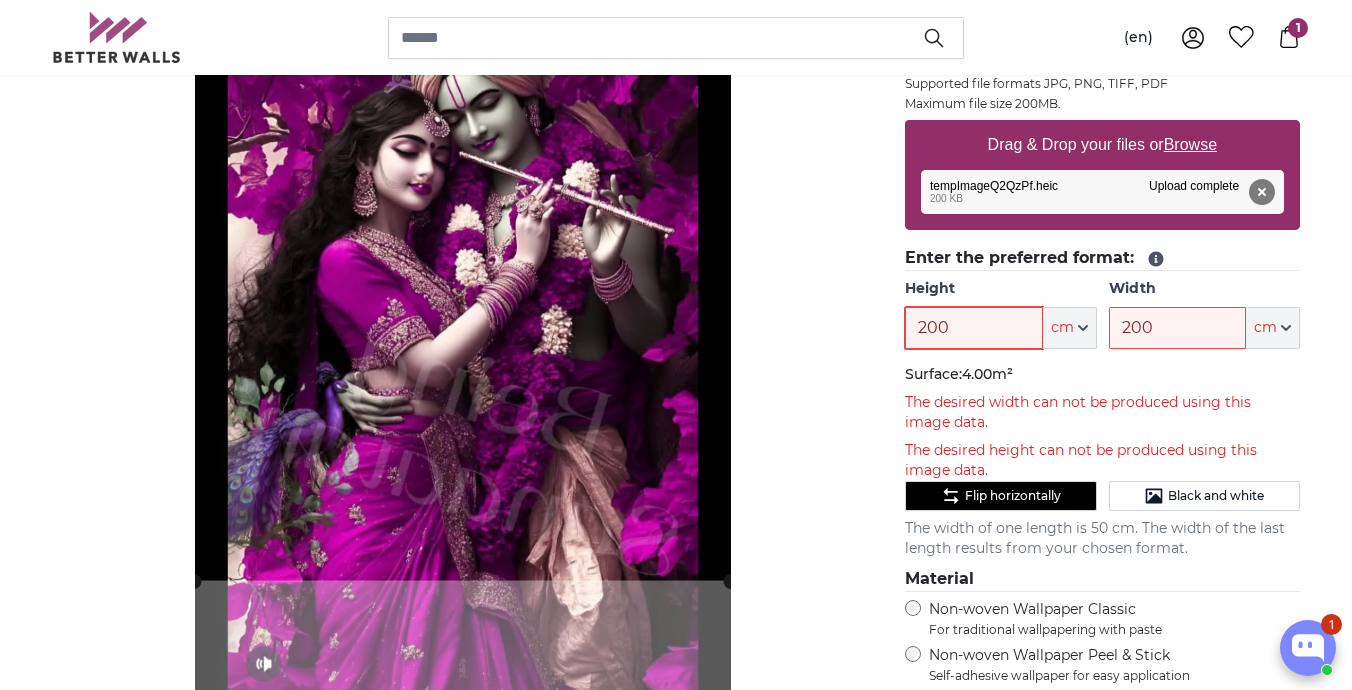 click on "200" at bounding box center [973, 328] 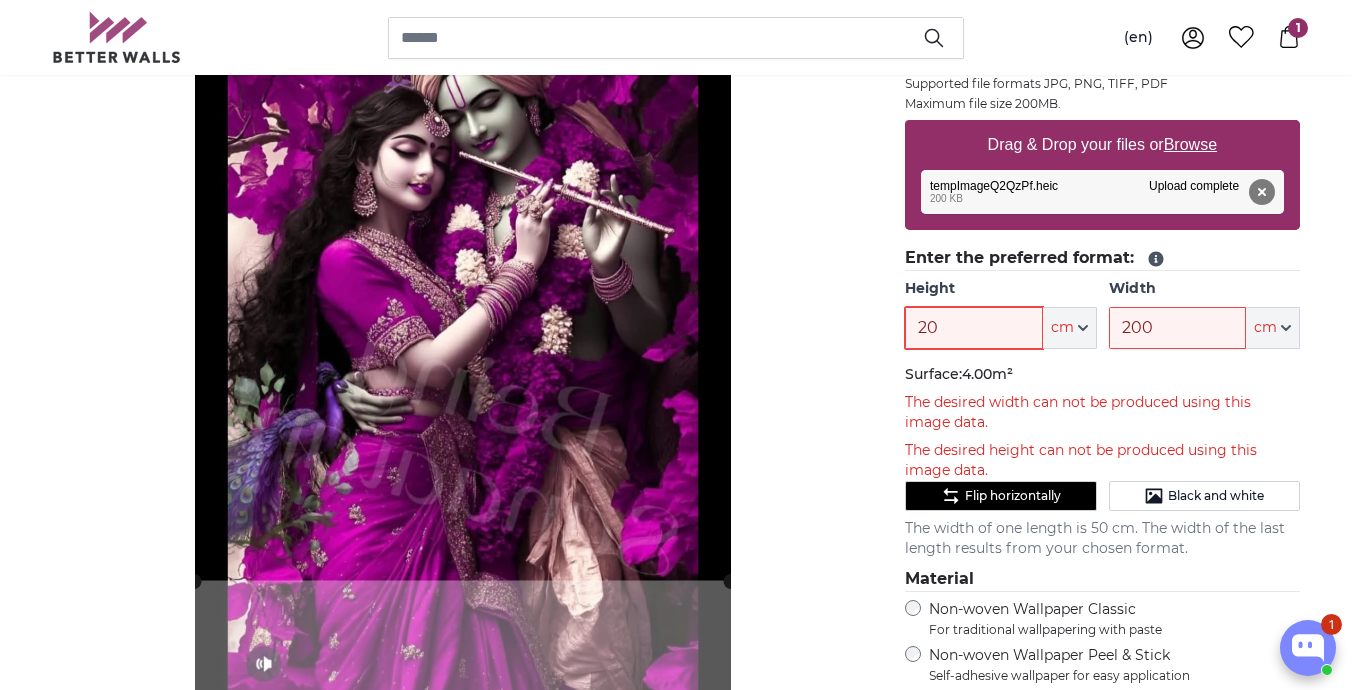 type on "2" 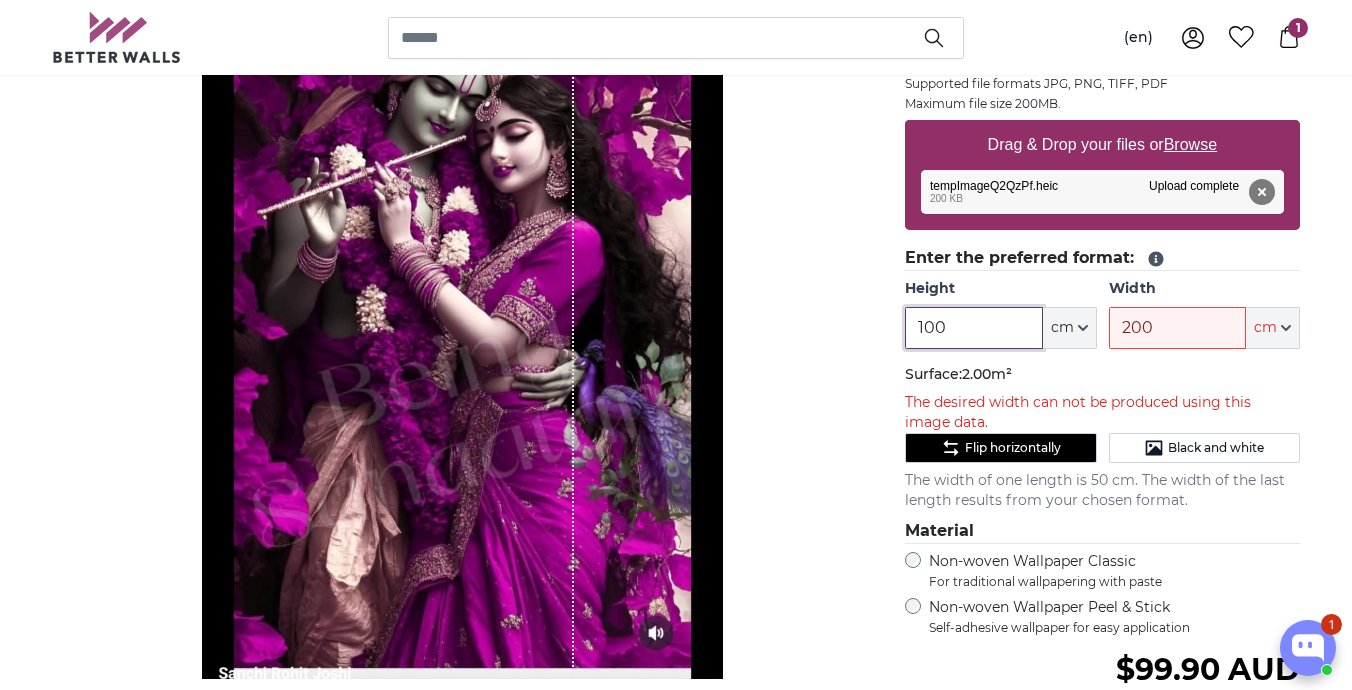type on "100" 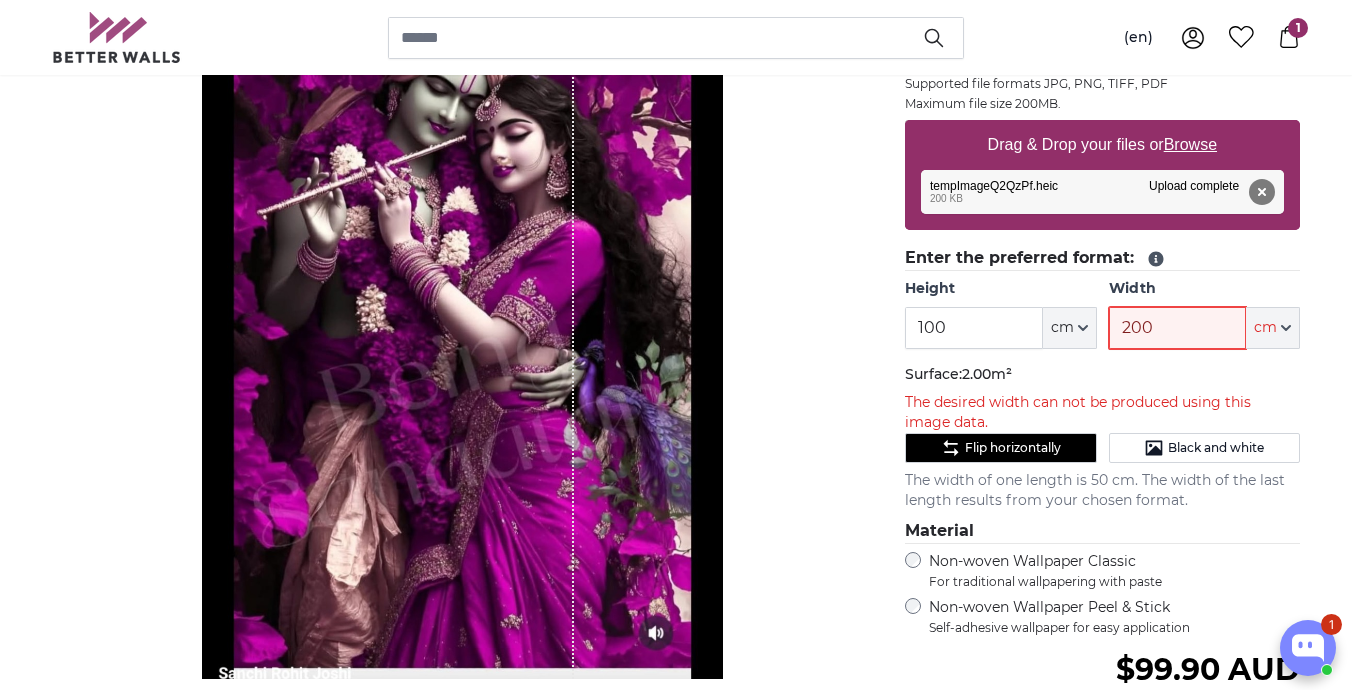 click on "200" at bounding box center [1177, 328] 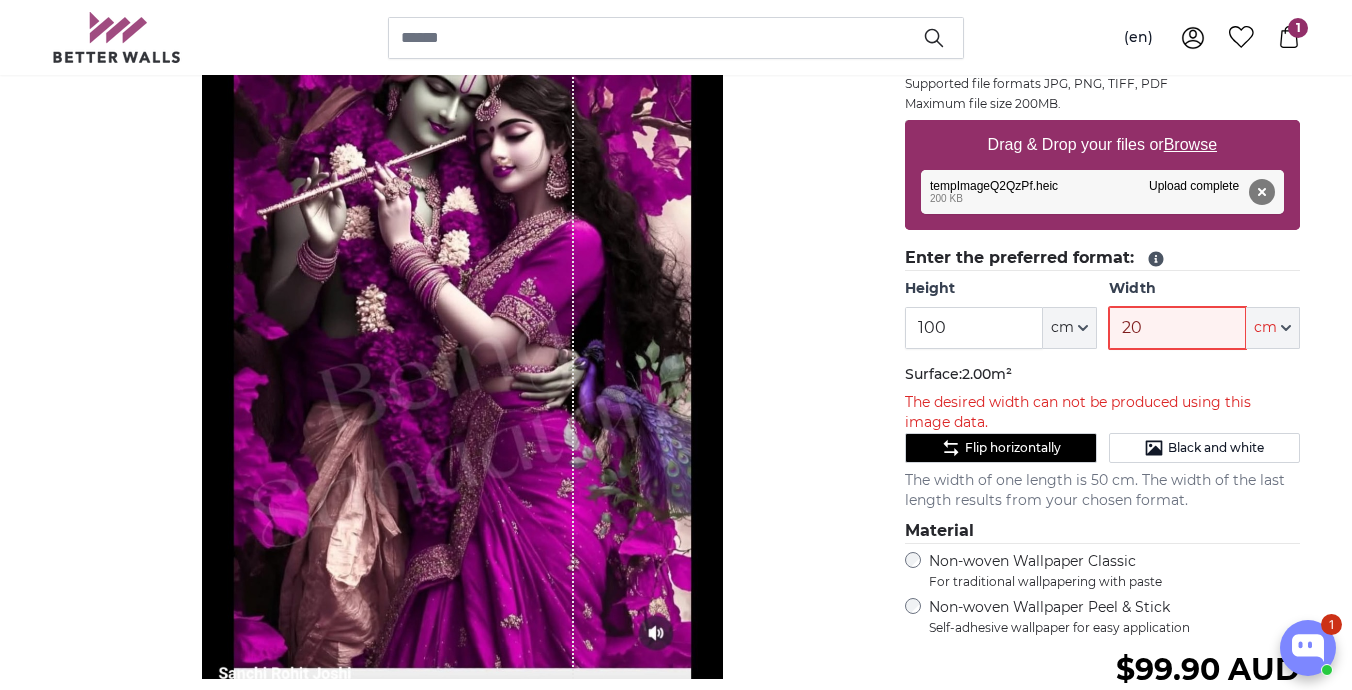 type on "2" 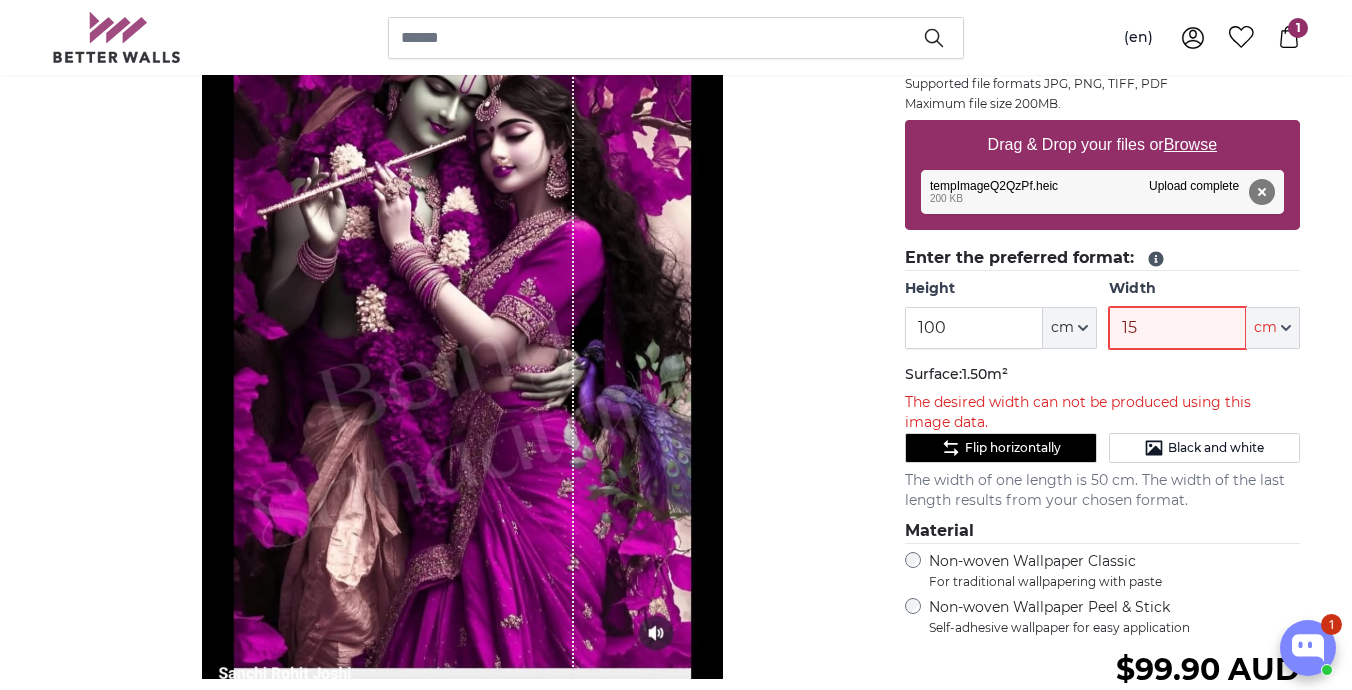 type on "1" 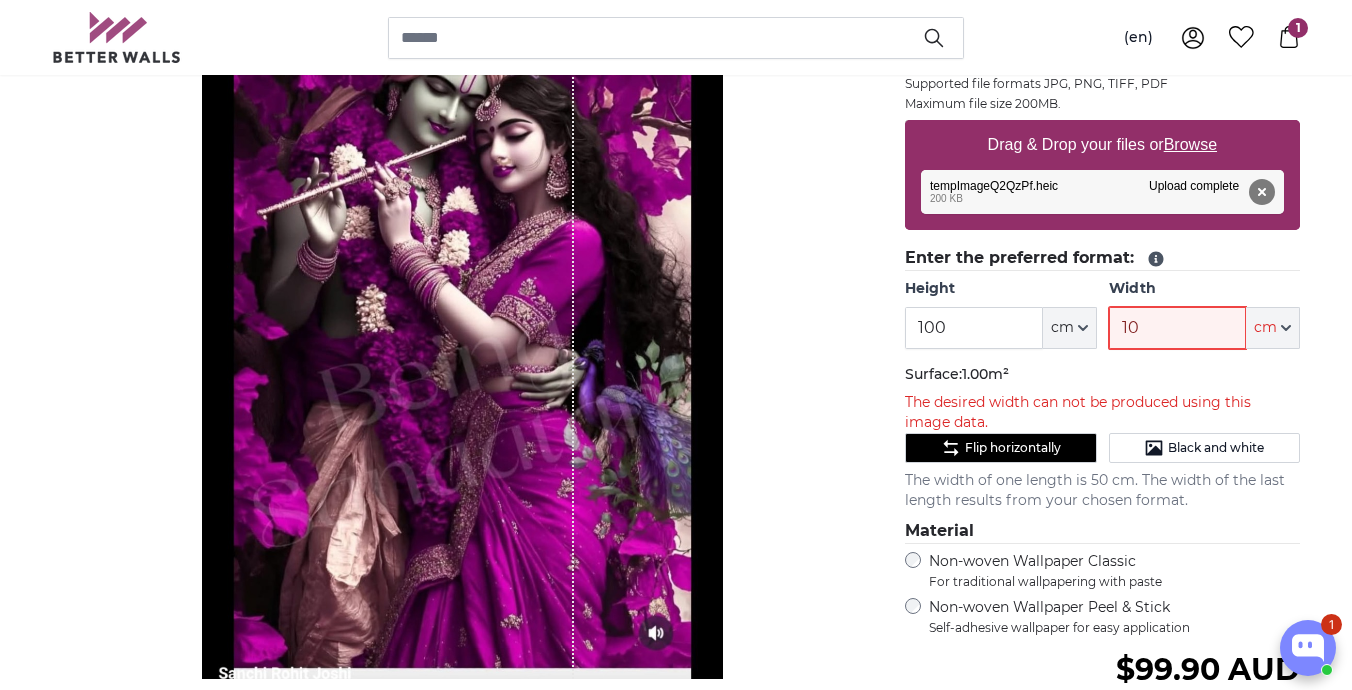 type on "1" 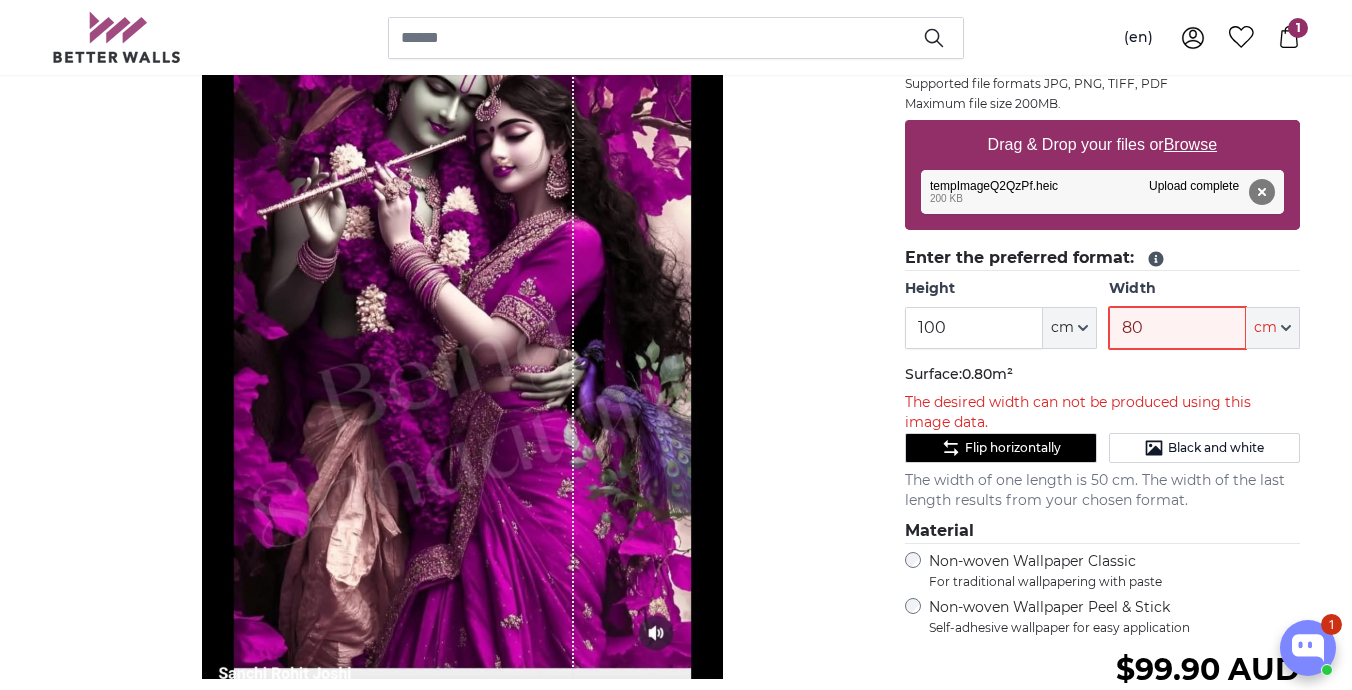 type on "8" 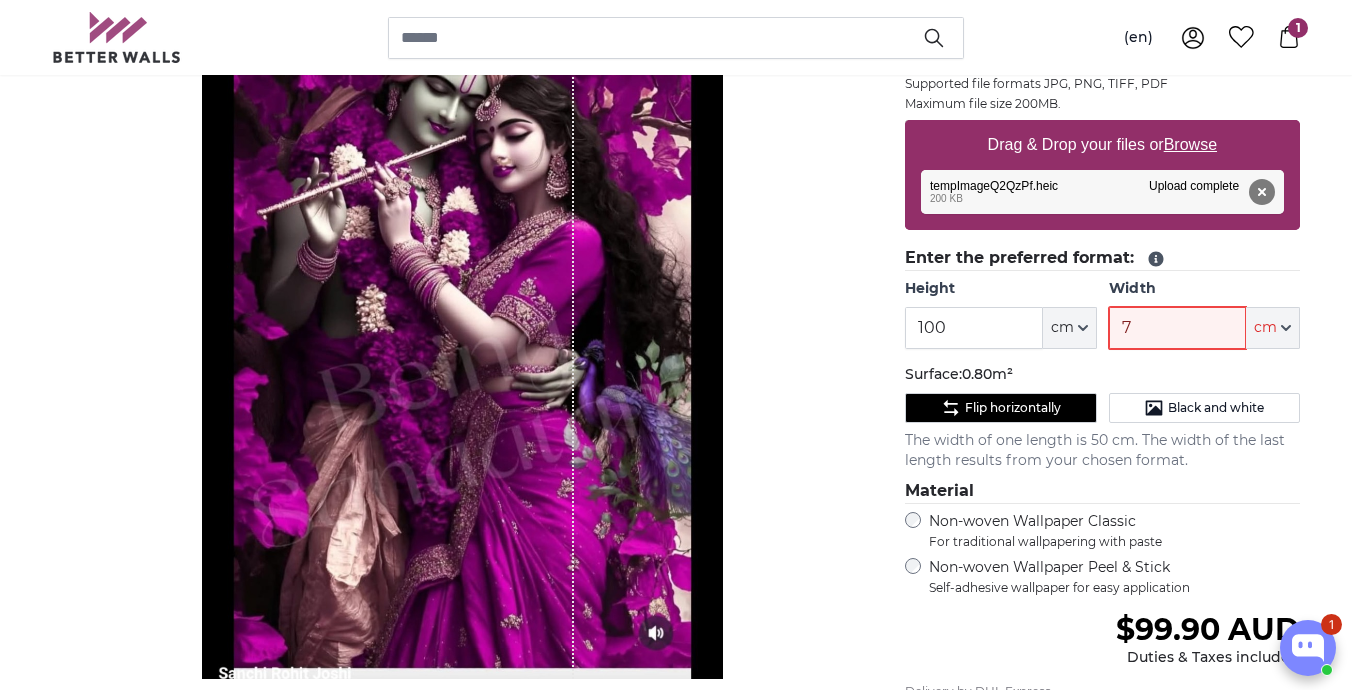 type on "70" 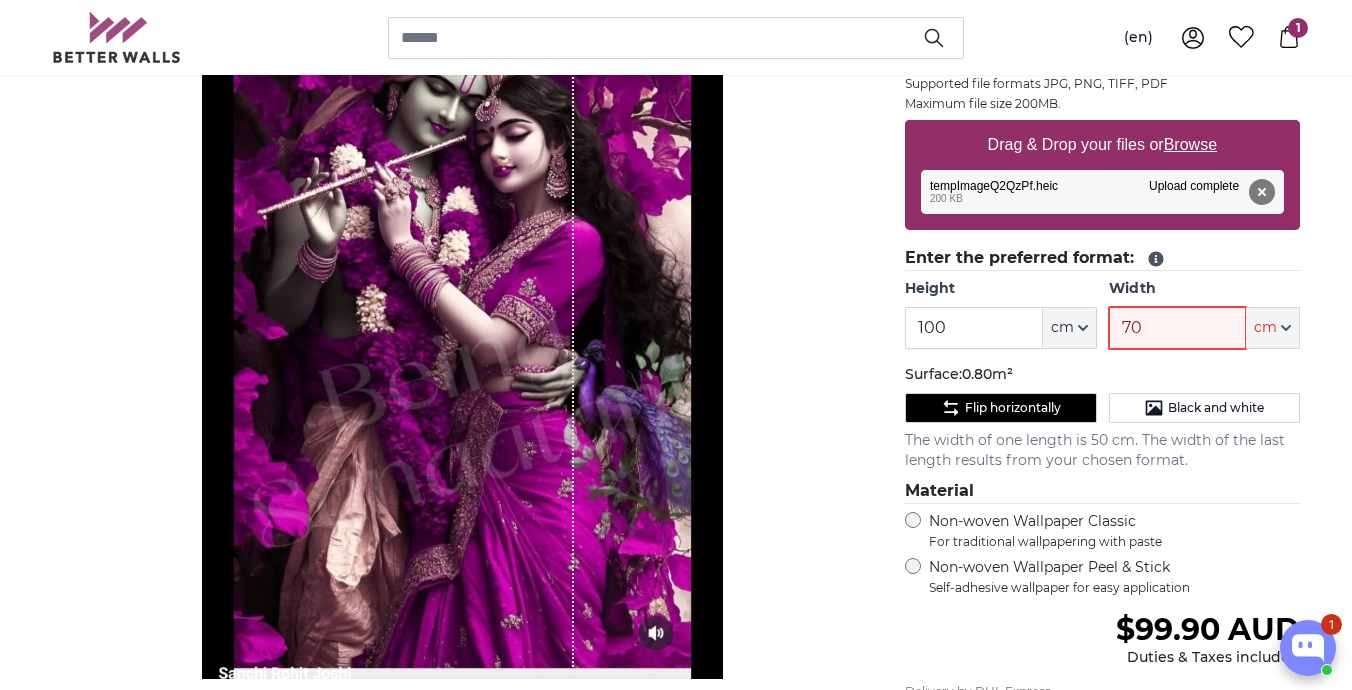 type 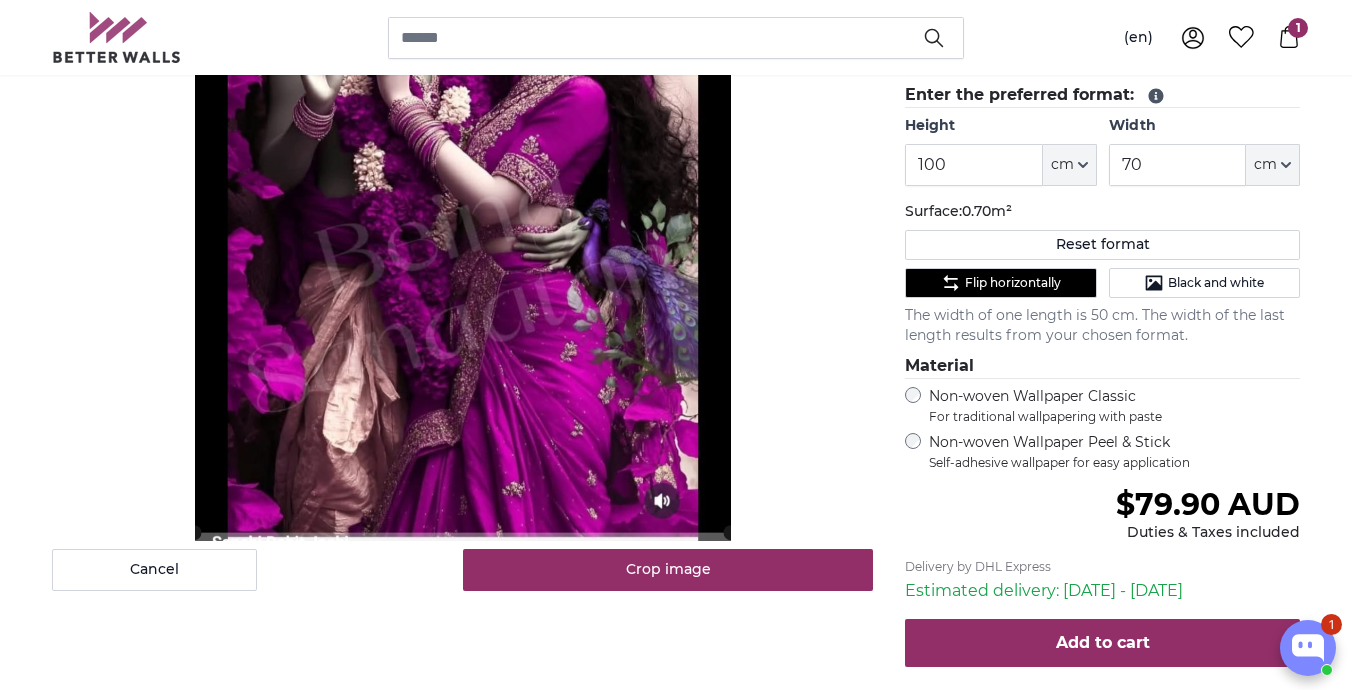 scroll, scrollTop: 520, scrollLeft: 0, axis: vertical 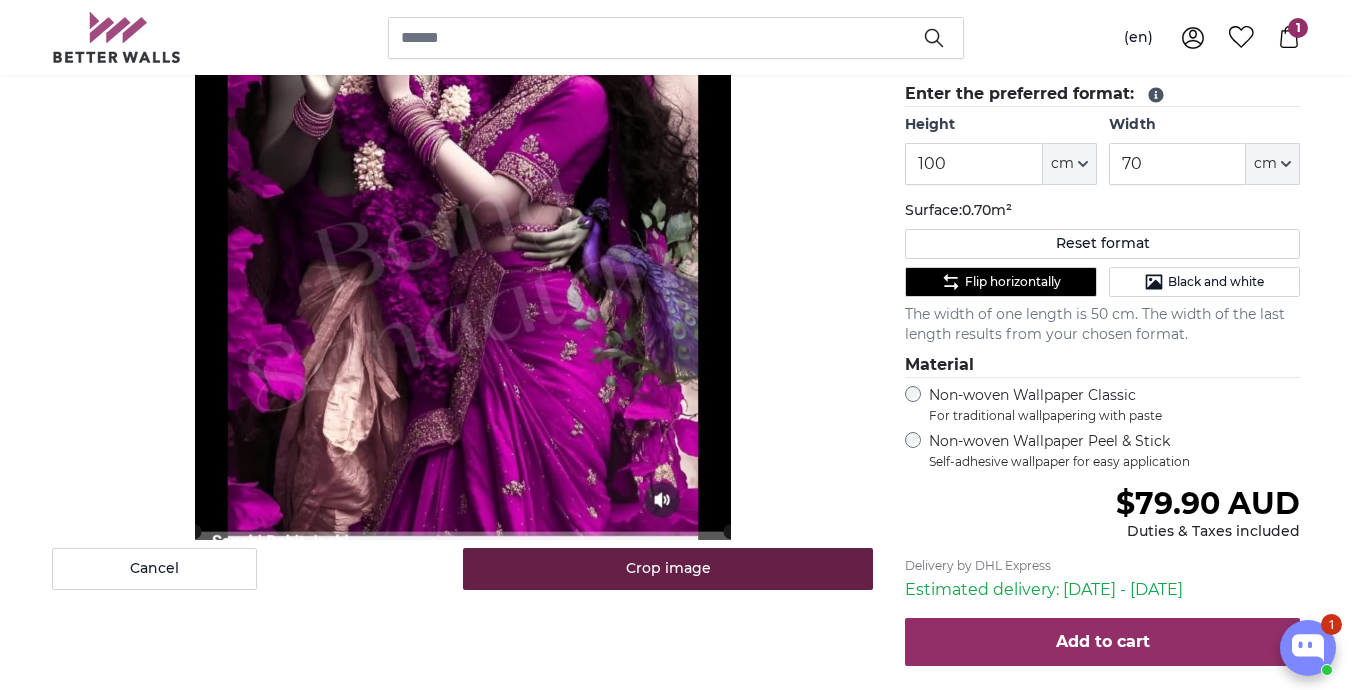 type on "70" 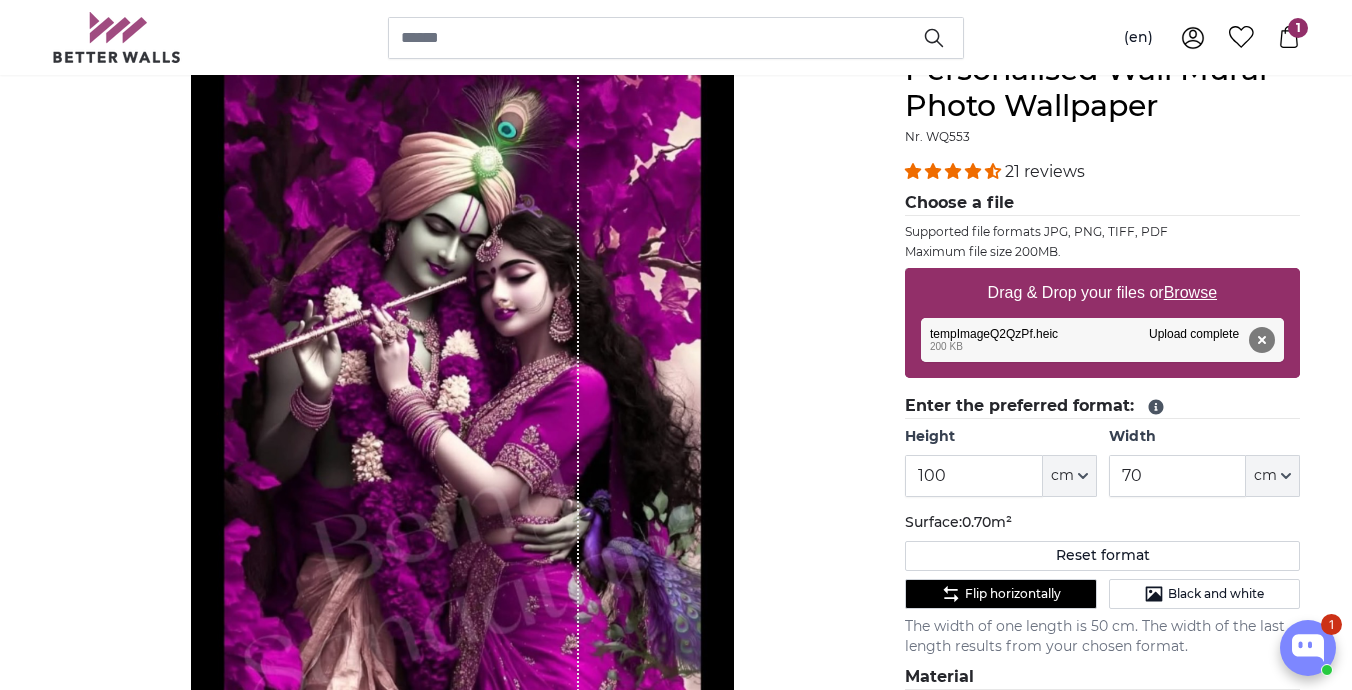 scroll, scrollTop: 204, scrollLeft: 0, axis: vertical 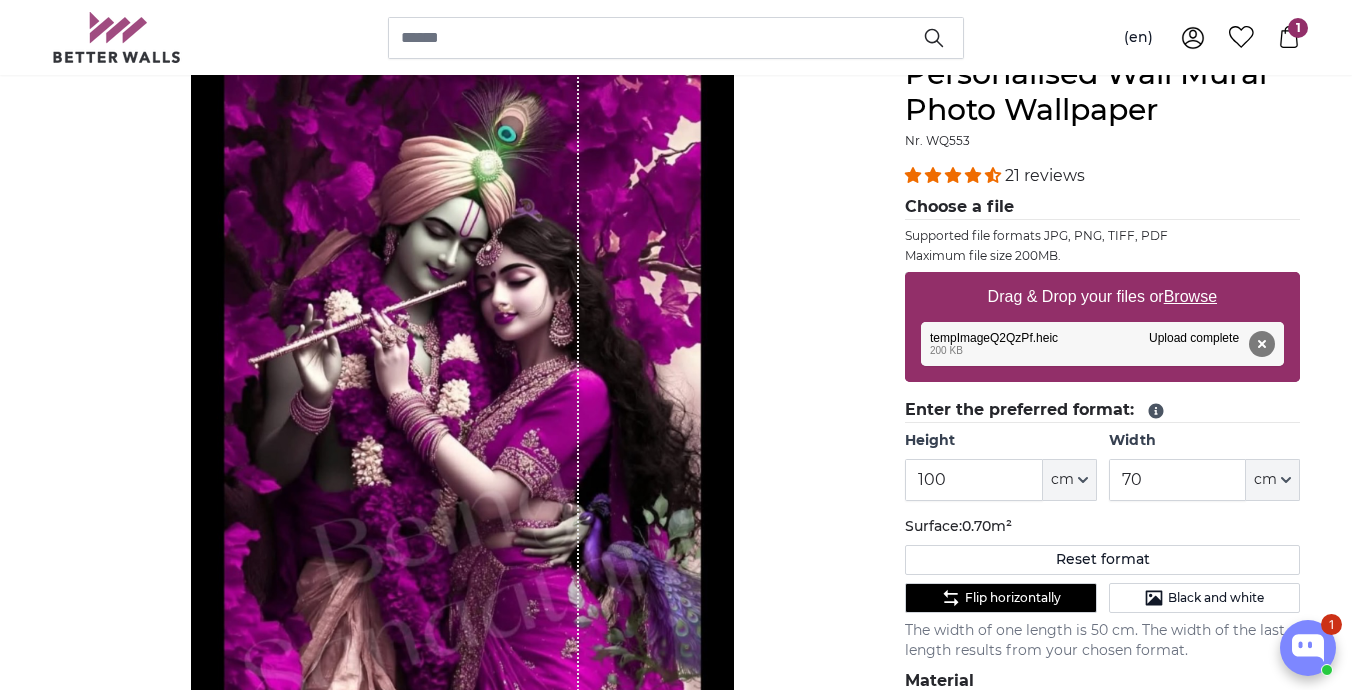 click on "Hide lengths" at bounding box center (462, 456) 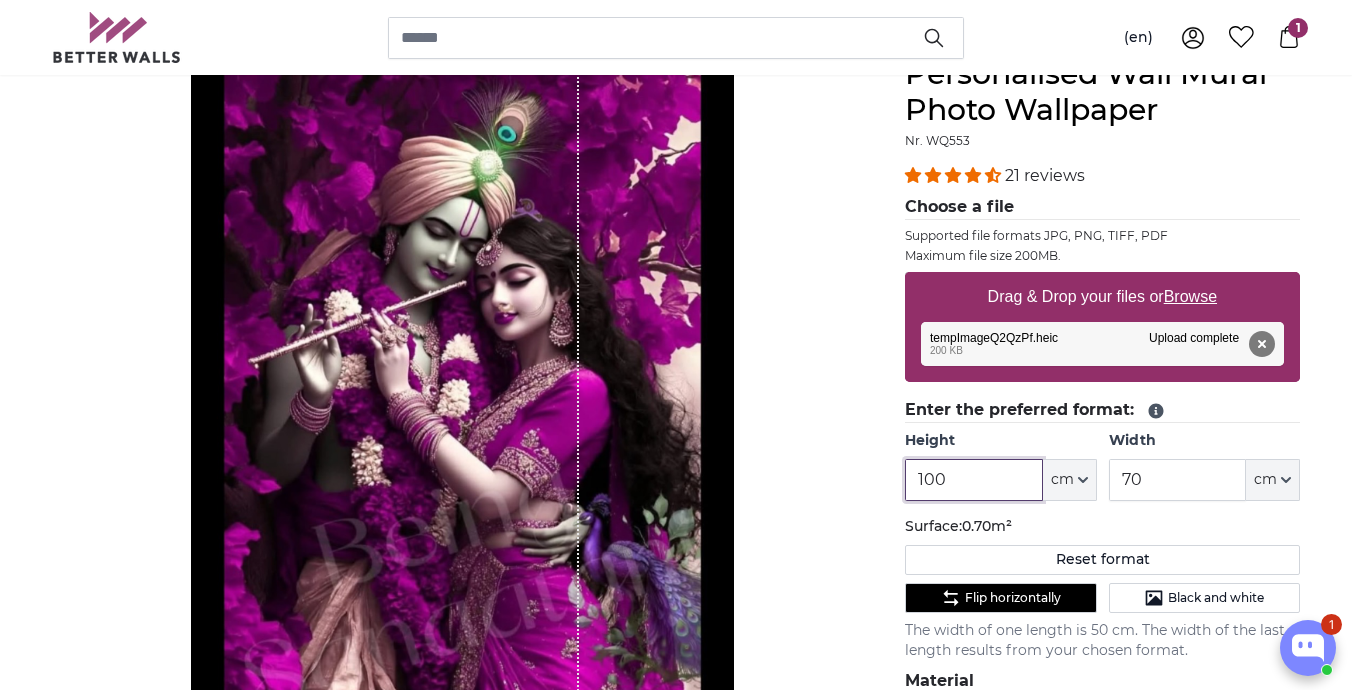 click on "100" at bounding box center (973, 480) 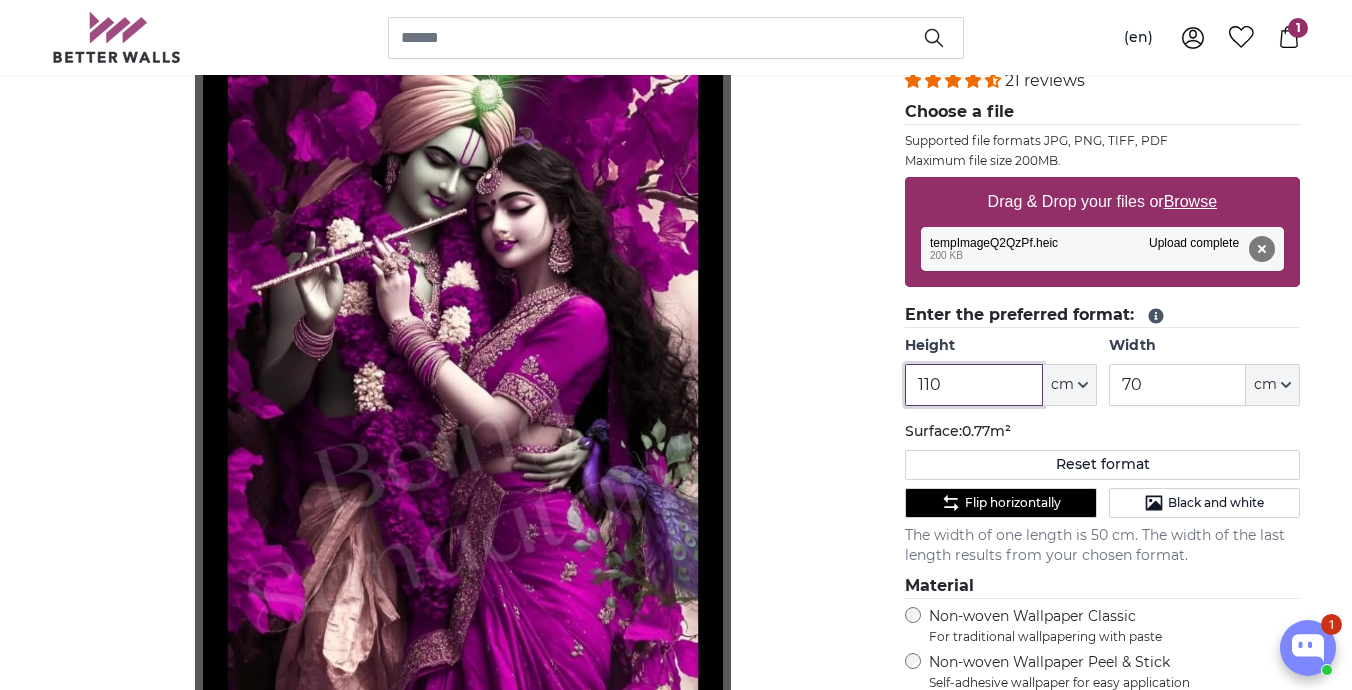 scroll, scrollTop: 309, scrollLeft: 0, axis: vertical 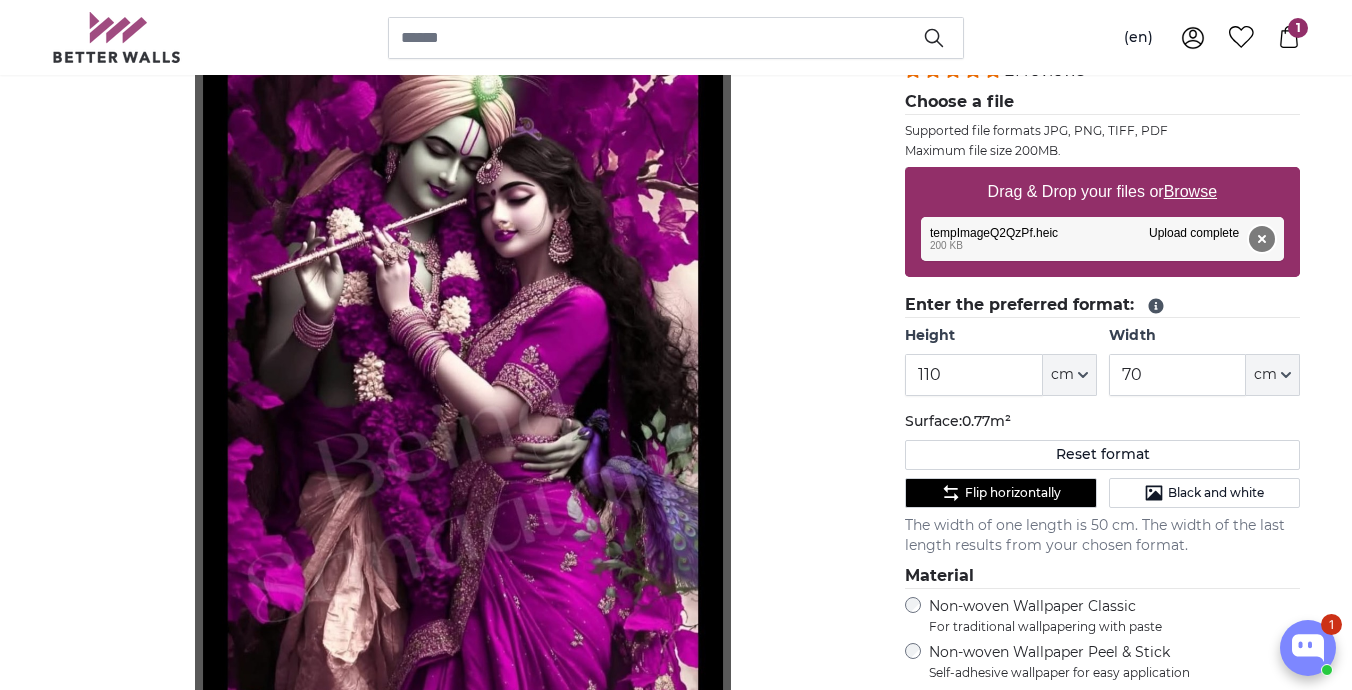 click on "Remove" at bounding box center (1262, 239) 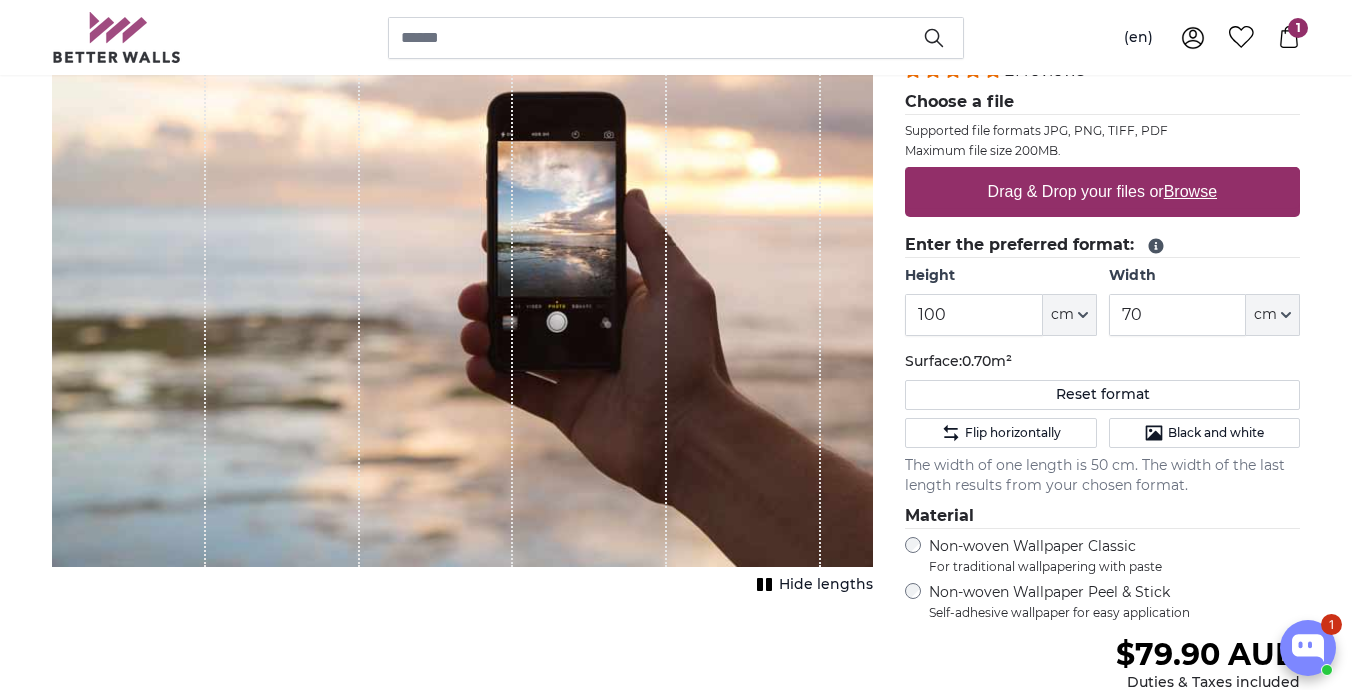 click on "Browse" at bounding box center [1190, 191] 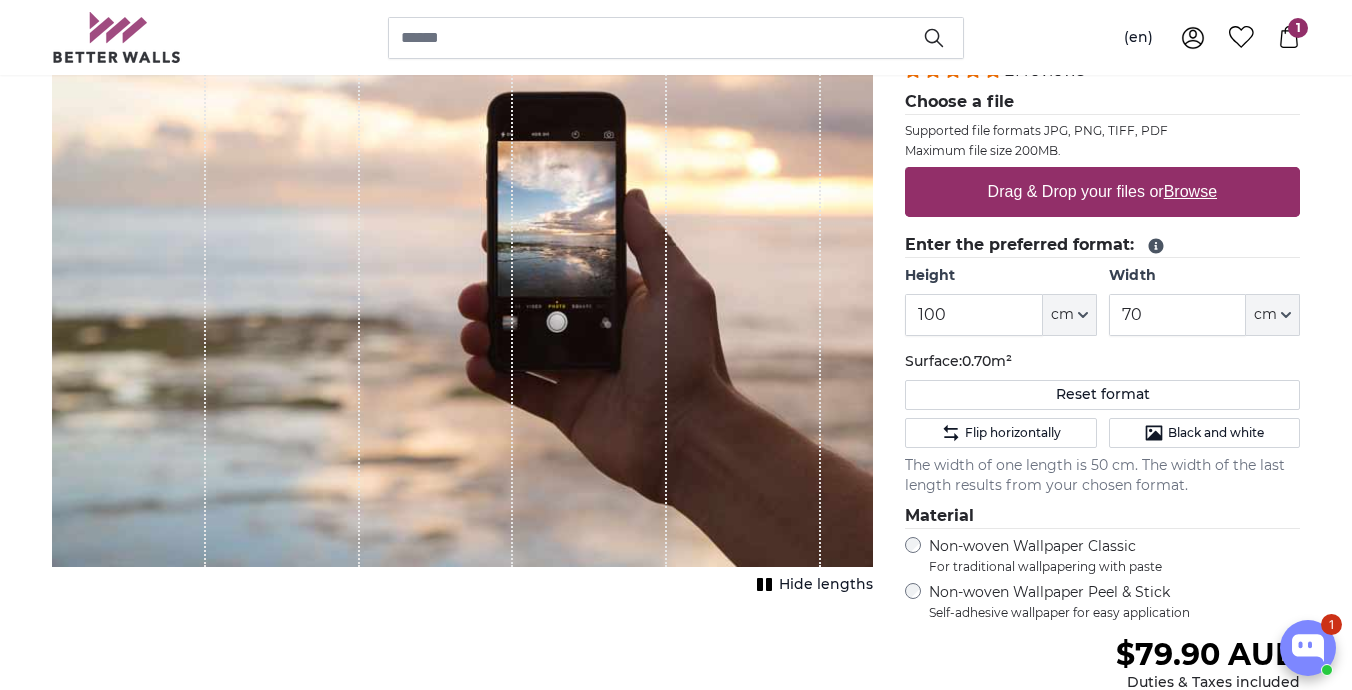 type on "**********" 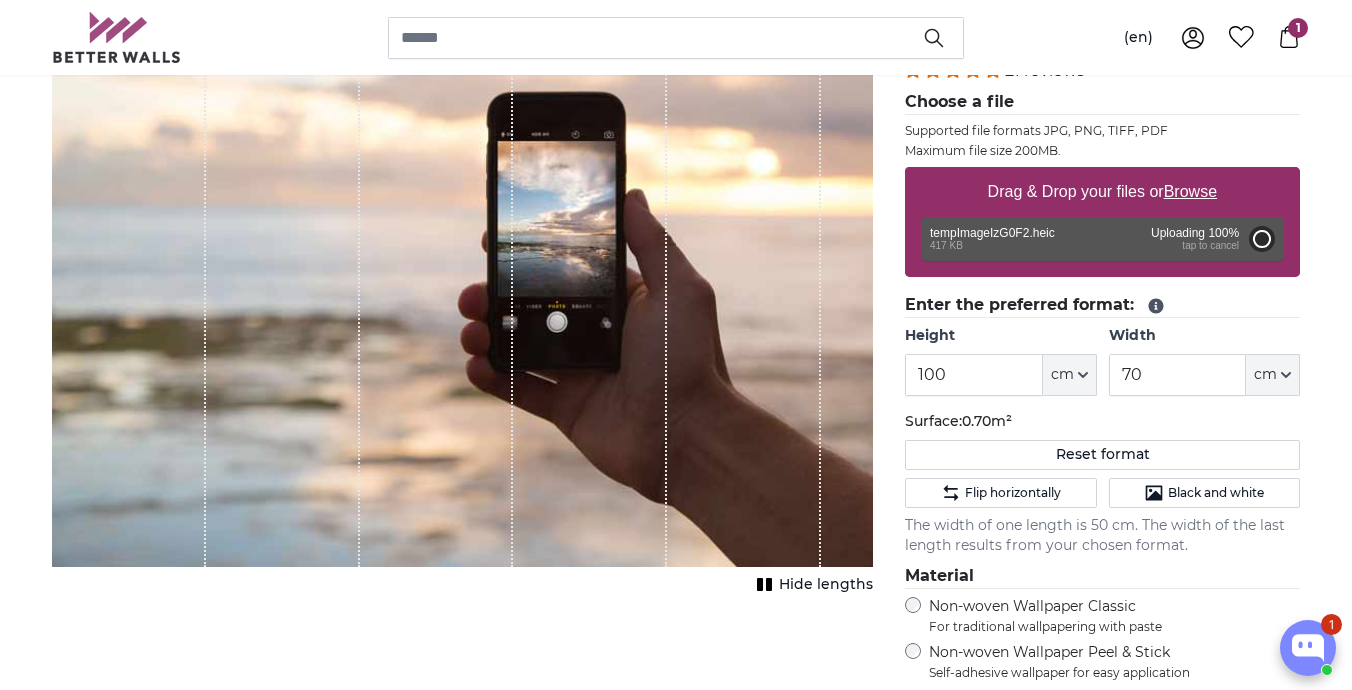type on "56" 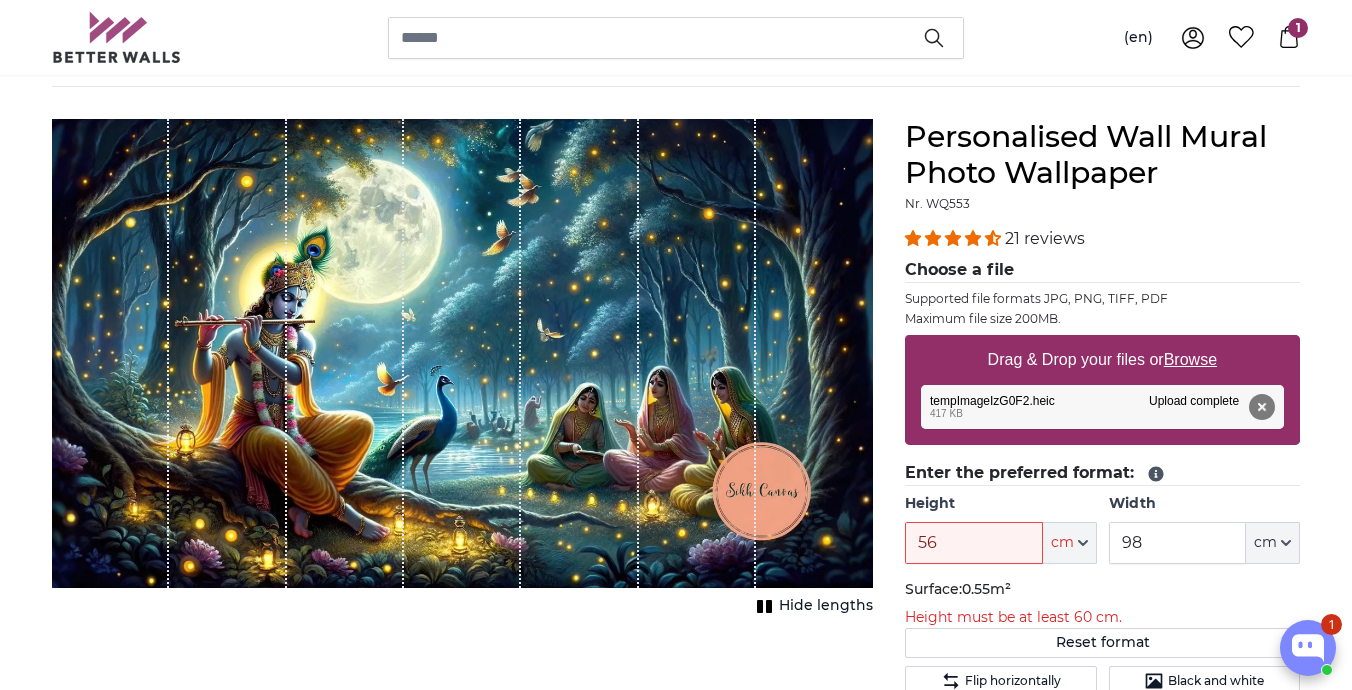 scroll, scrollTop: 141, scrollLeft: 0, axis: vertical 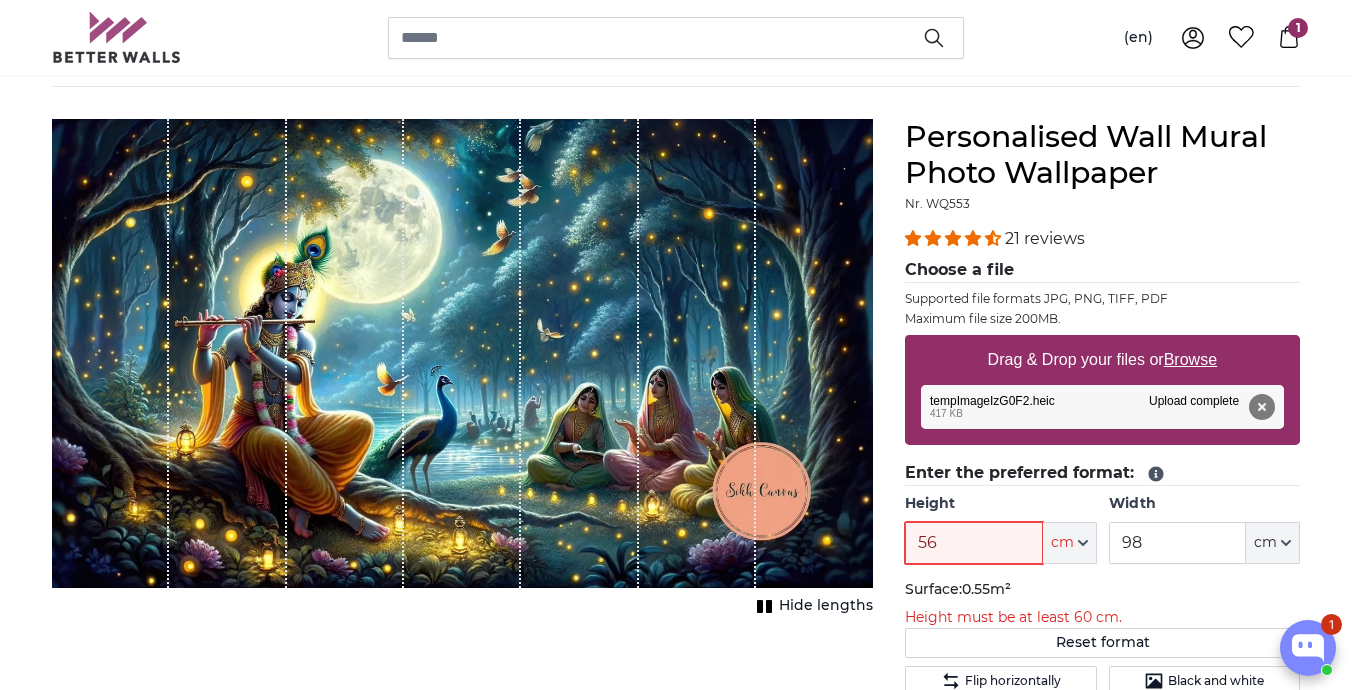 click on "56" at bounding box center [973, 543] 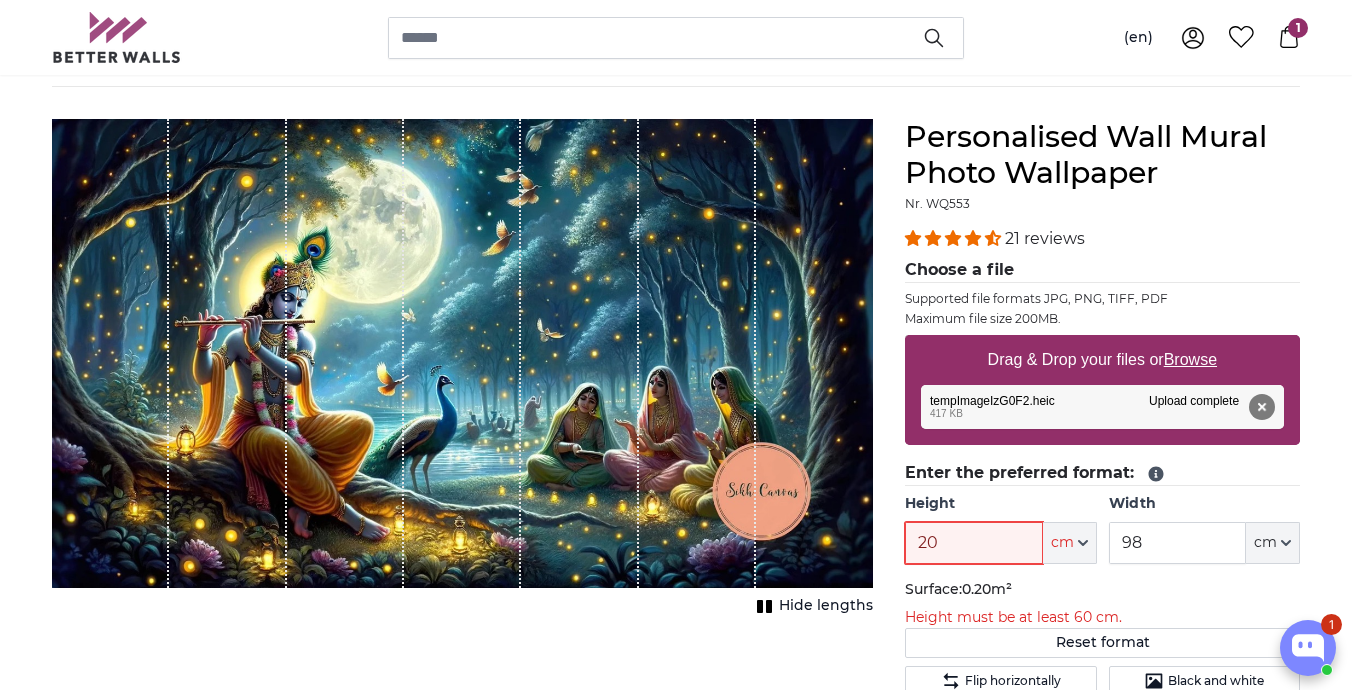 type on "2" 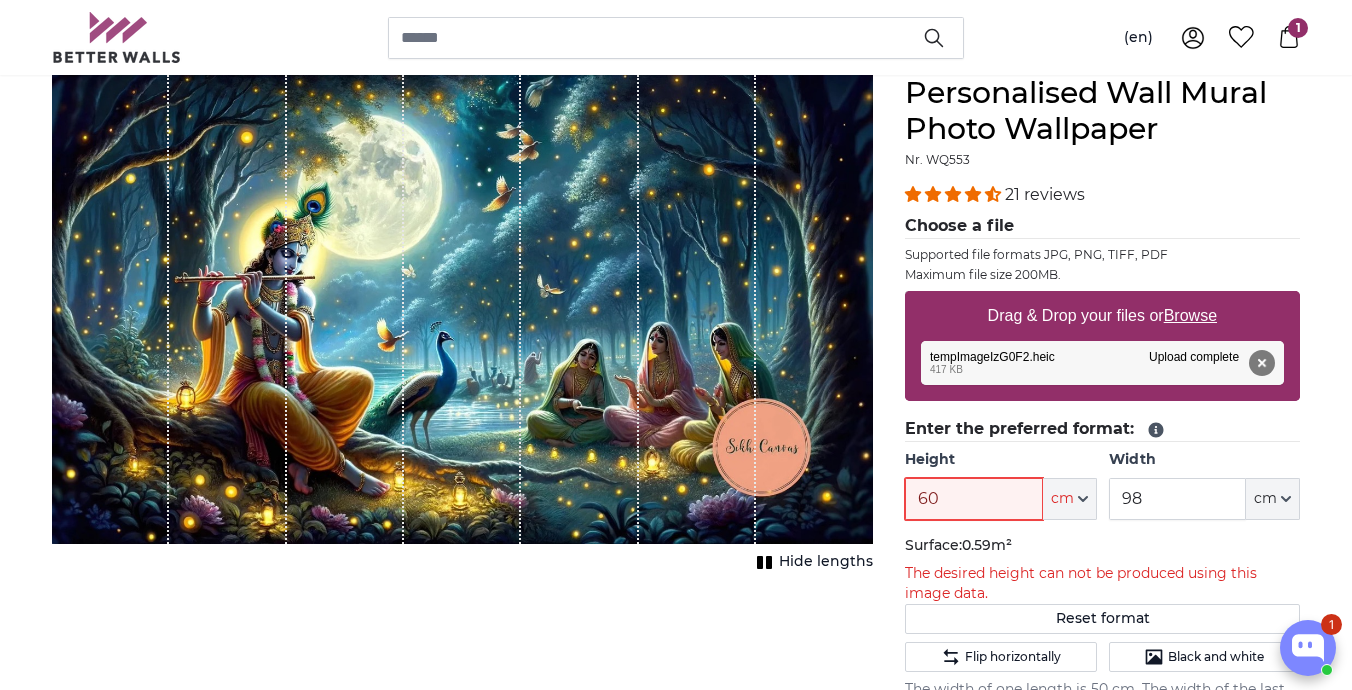 scroll, scrollTop: 195, scrollLeft: 0, axis: vertical 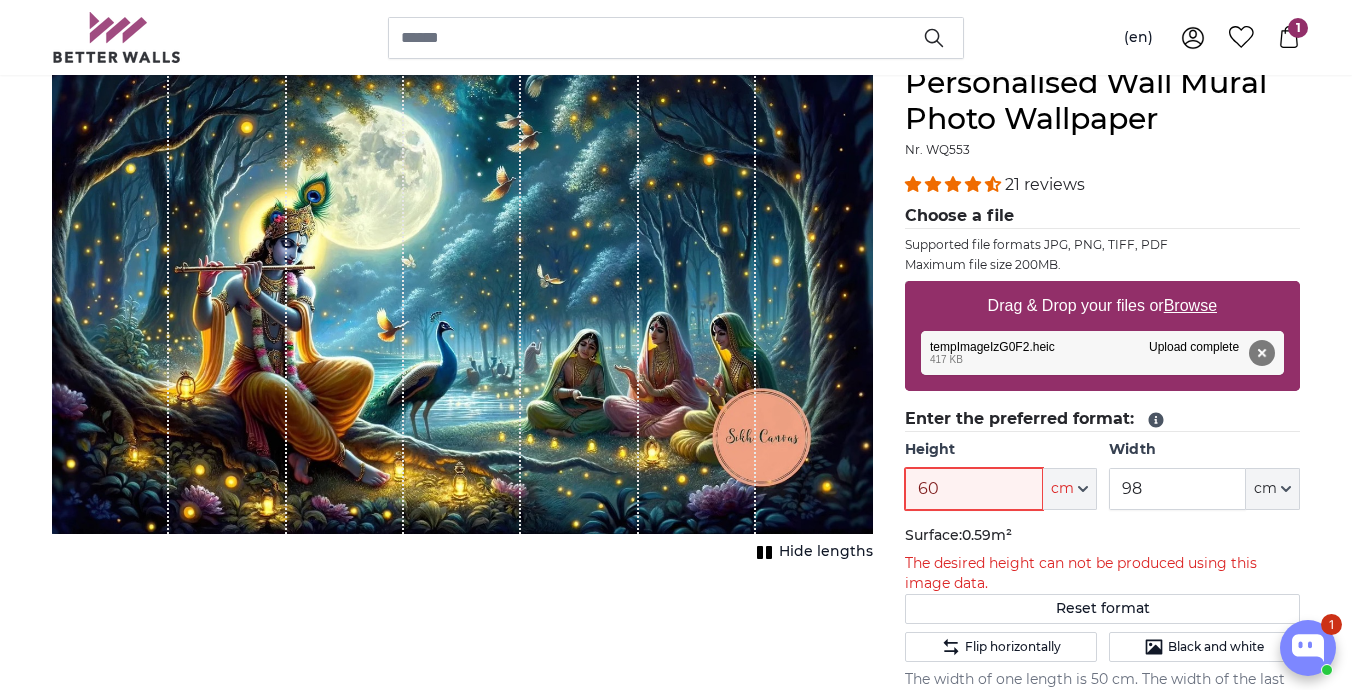 type on "6" 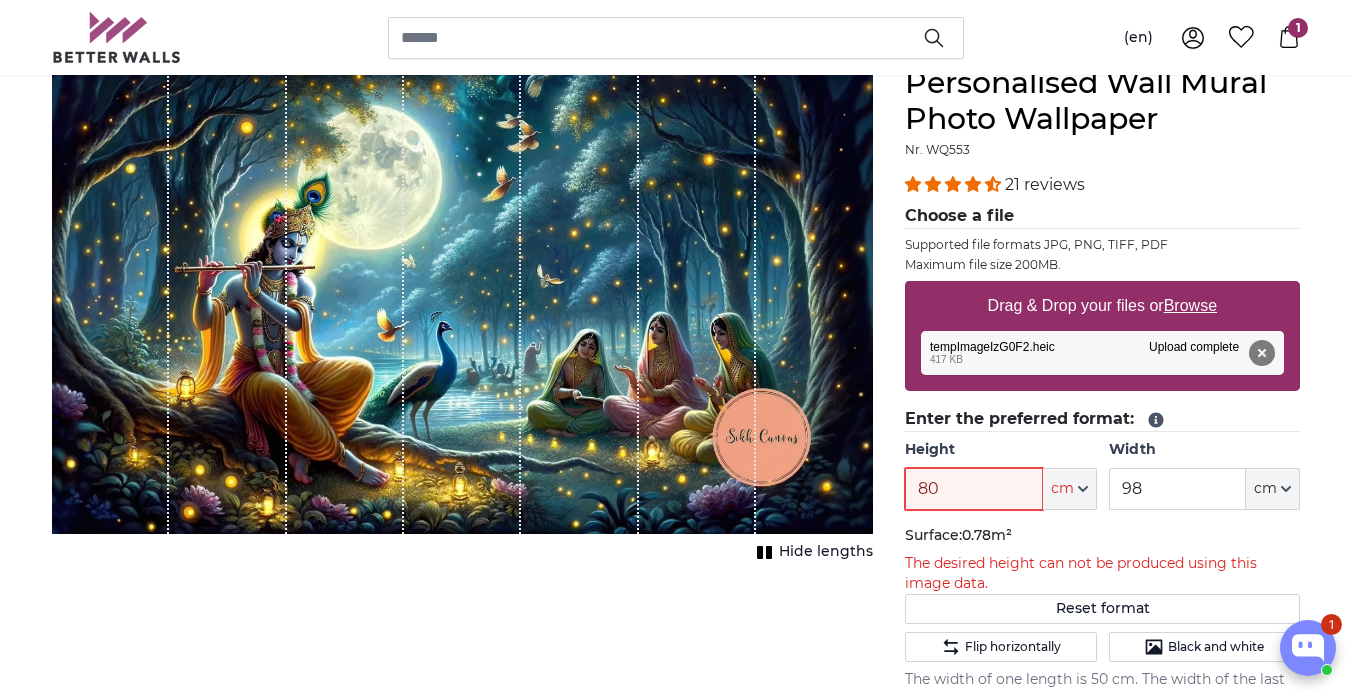 type on "8" 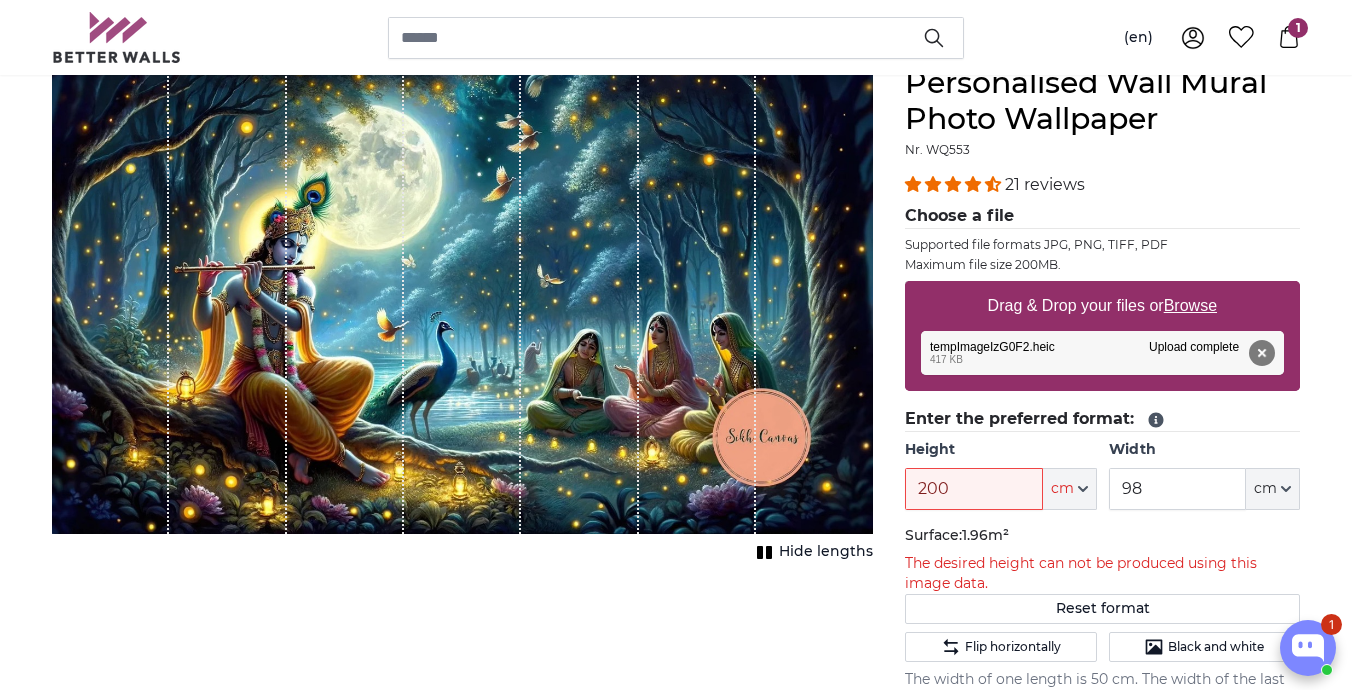 click 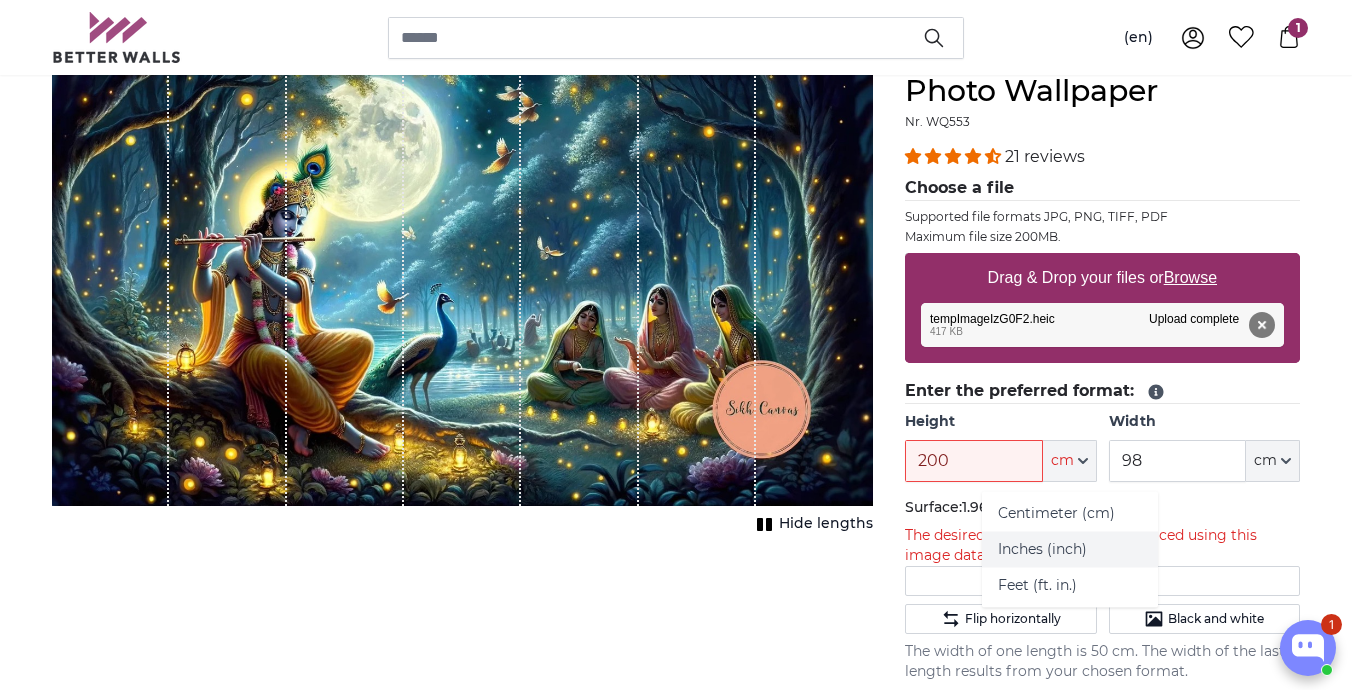 scroll, scrollTop: 214, scrollLeft: 0, axis: vertical 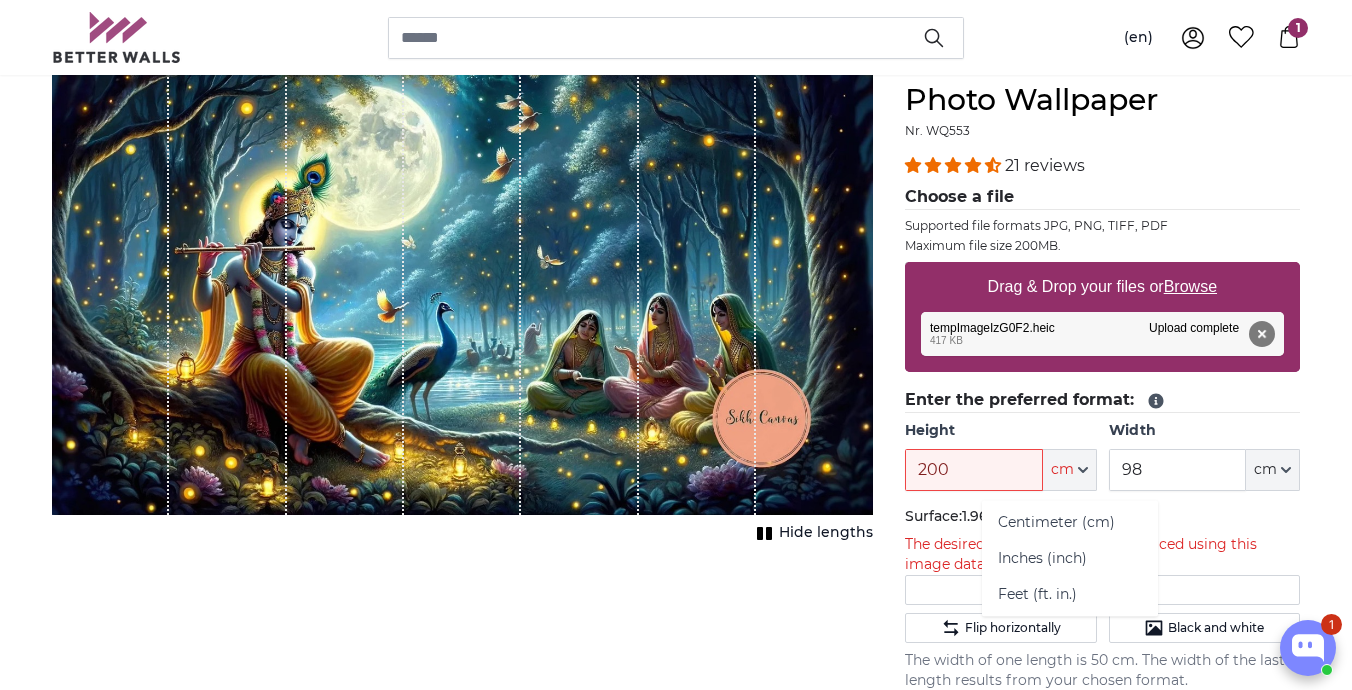 click on "Height" 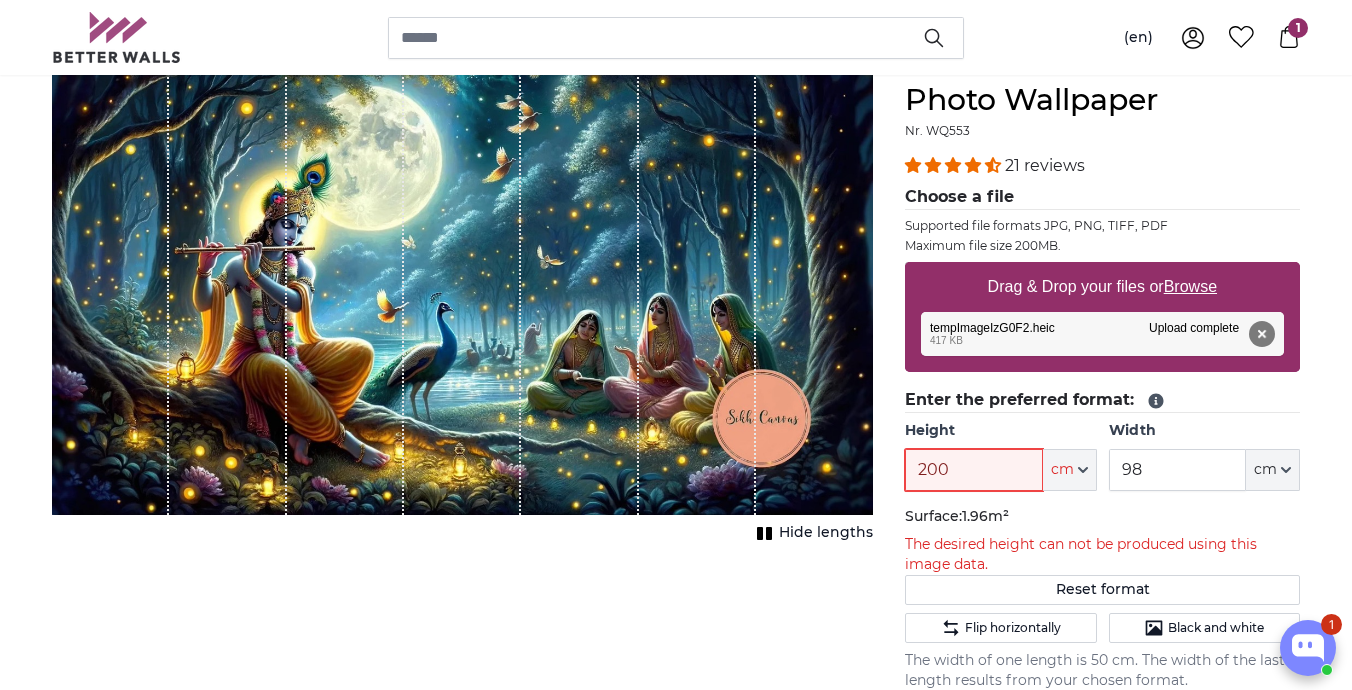 click on "200" at bounding box center [973, 470] 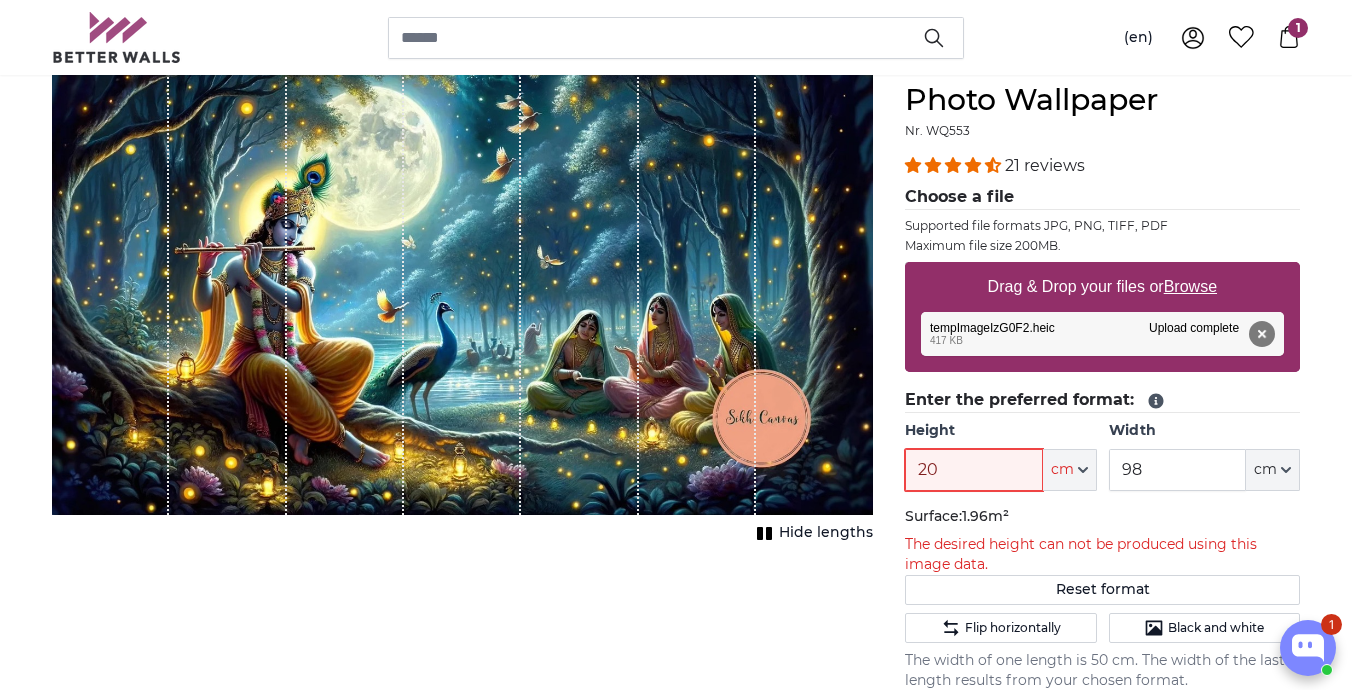 type on "2" 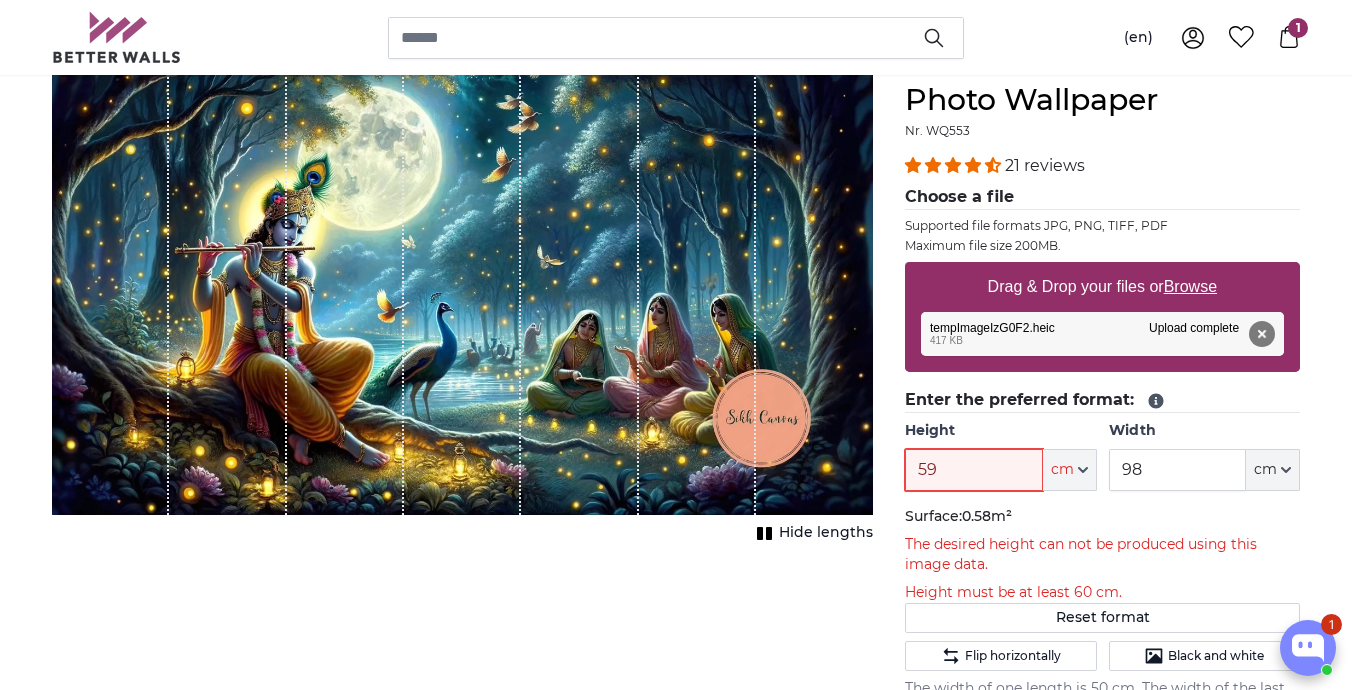 type on "5" 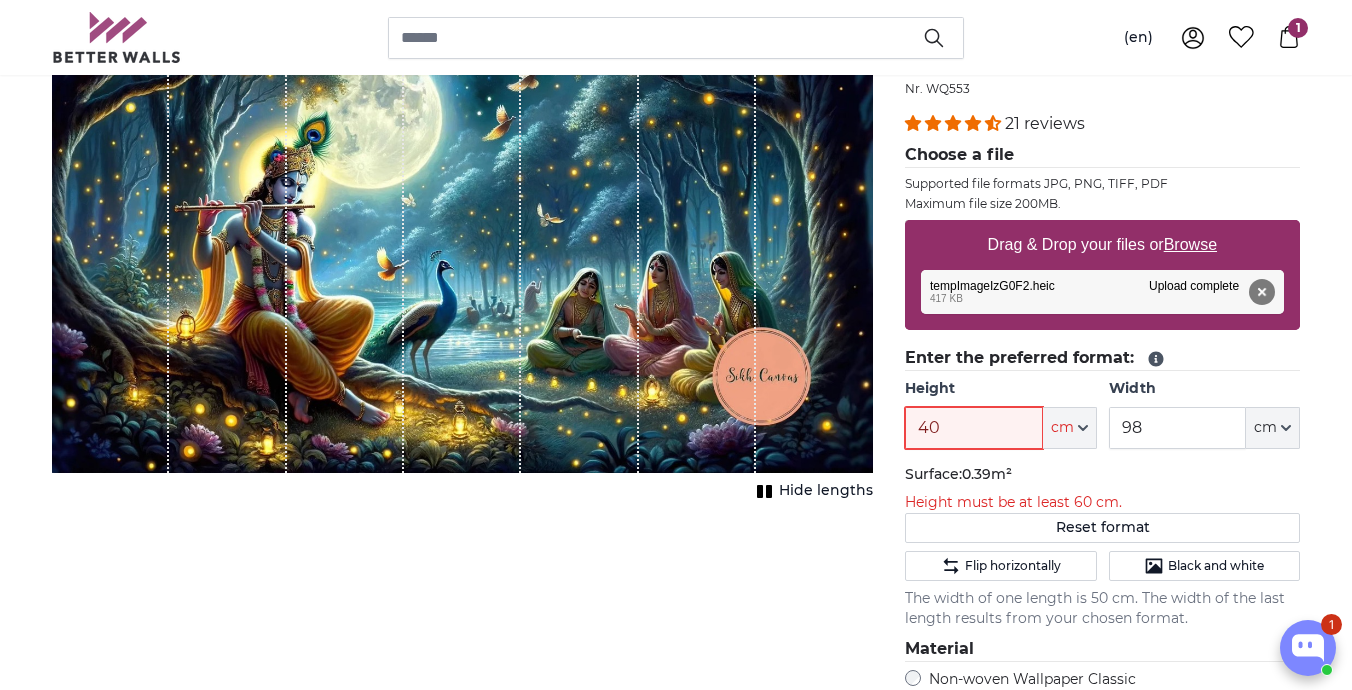 scroll, scrollTop: 234, scrollLeft: 0, axis: vertical 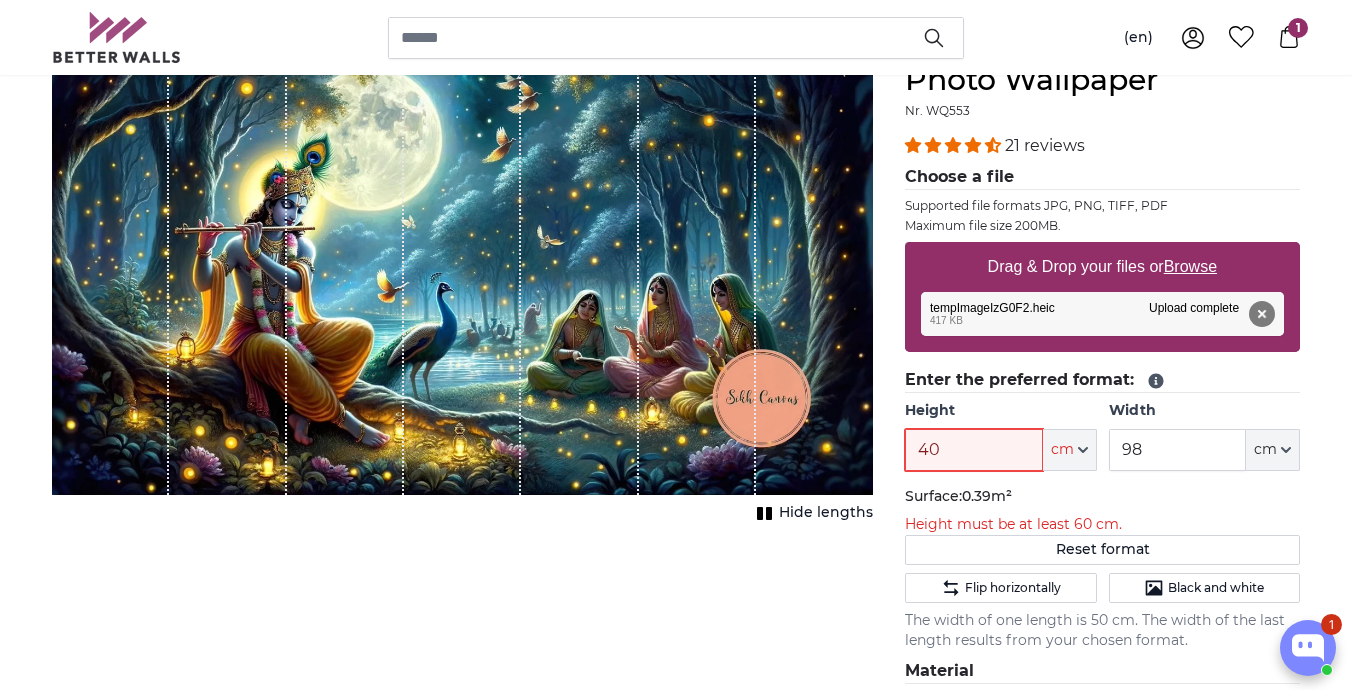 type on "4" 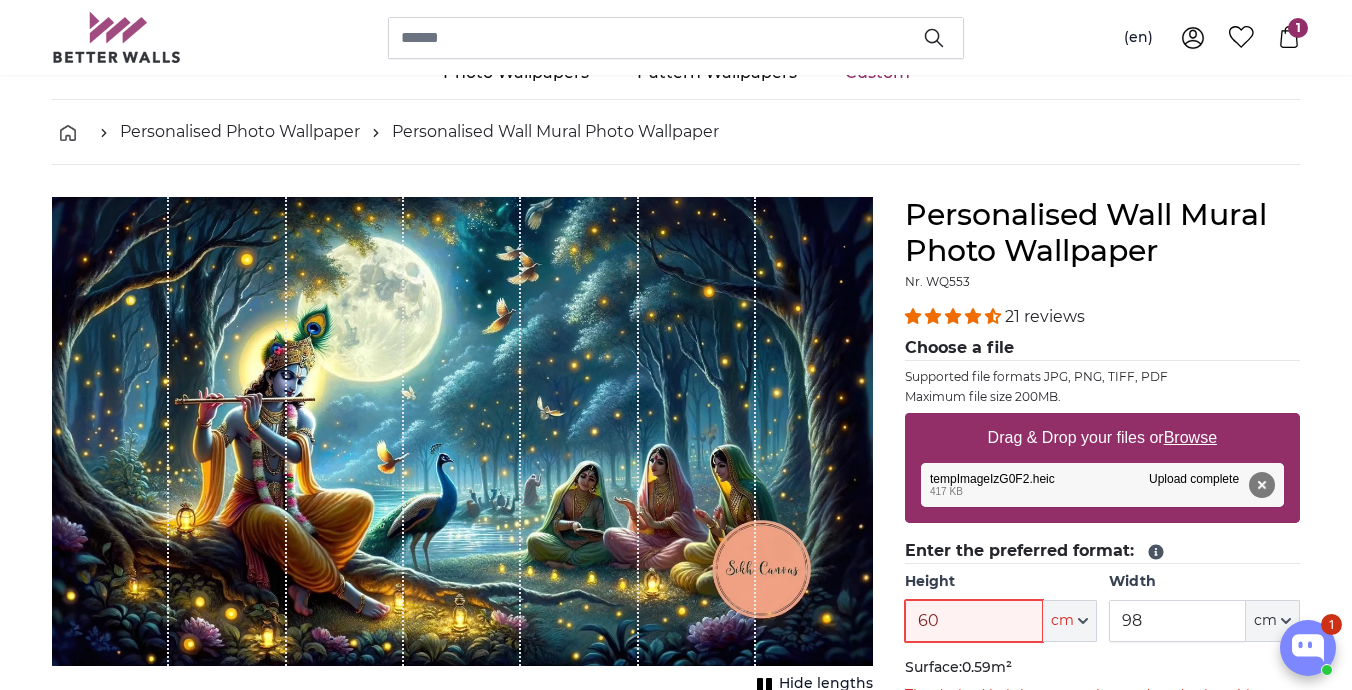 scroll, scrollTop: 6, scrollLeft: 0, axis: vertical 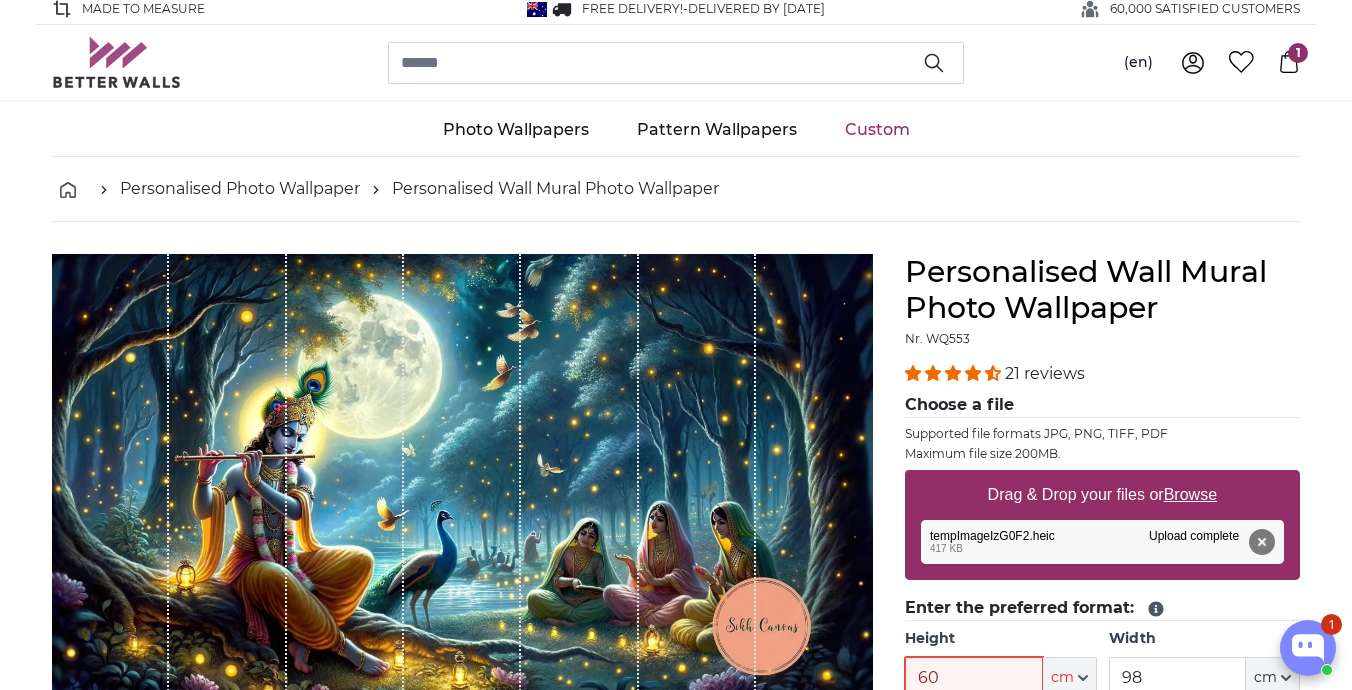 type on "60" 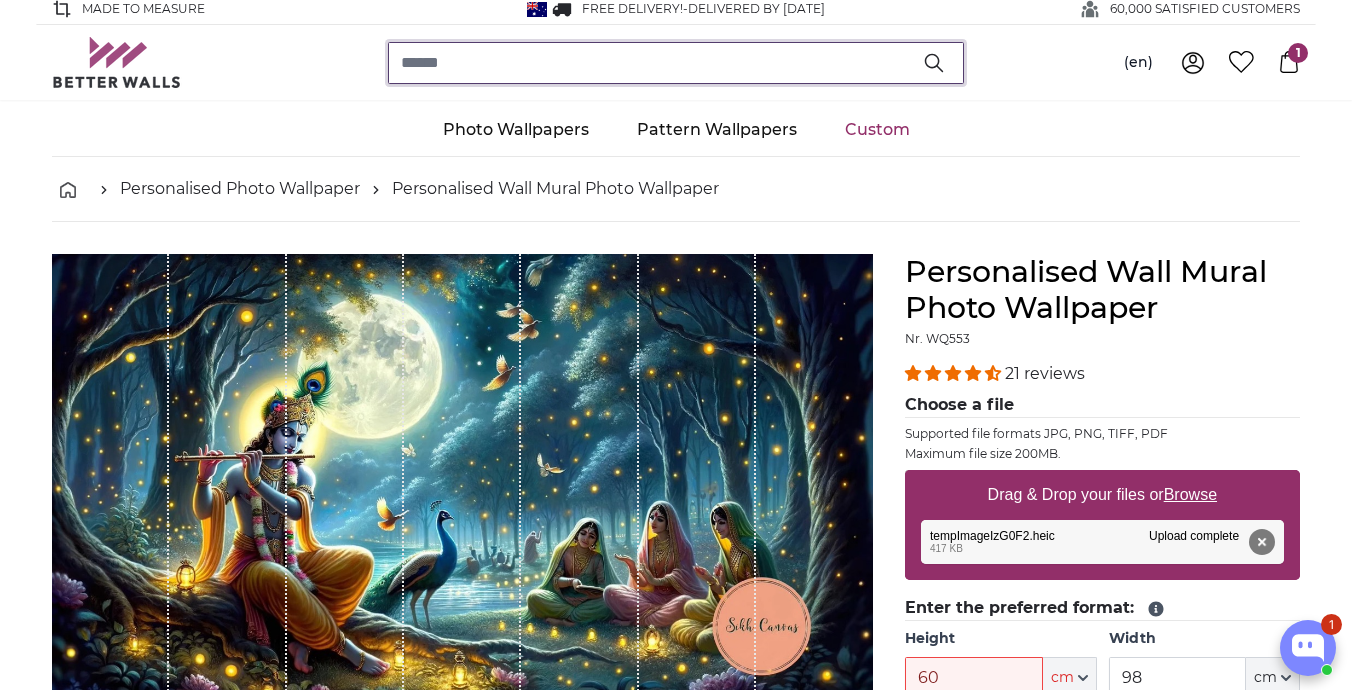 click at bounding box center [676, 63] 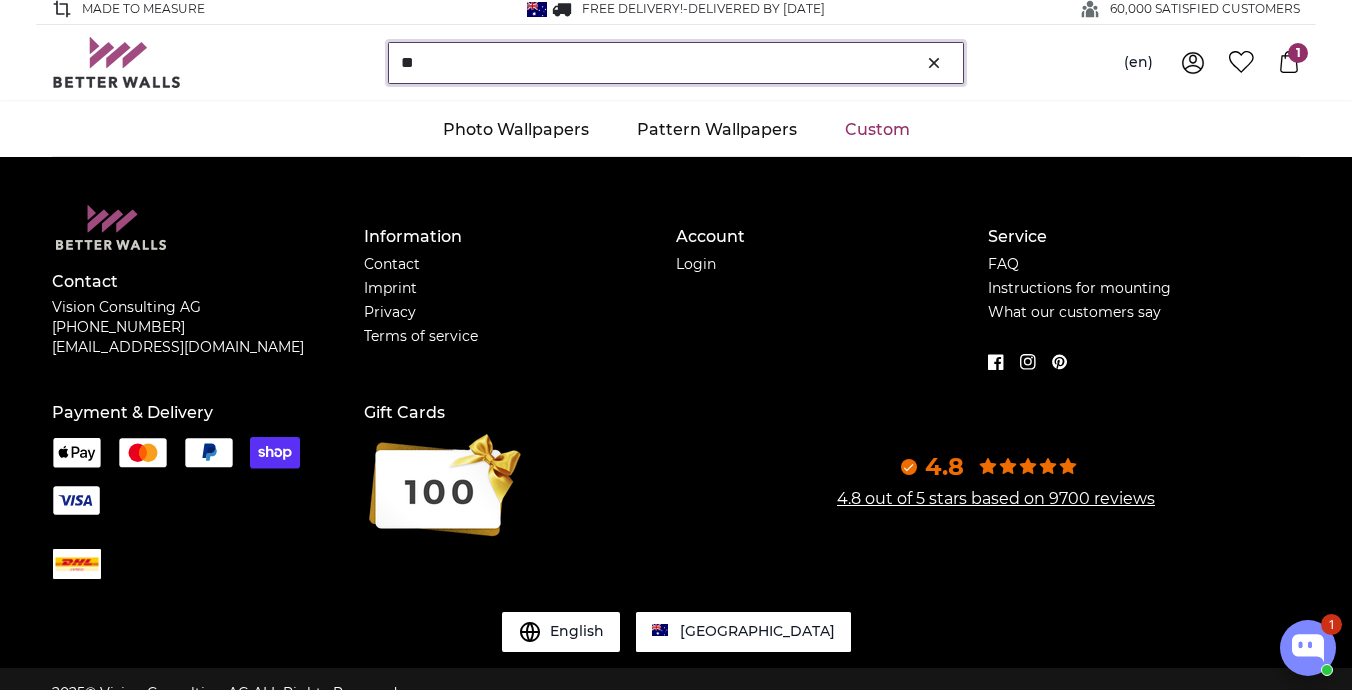 scroll, scrollTop: 0, scrollLeft: 0, axis: both 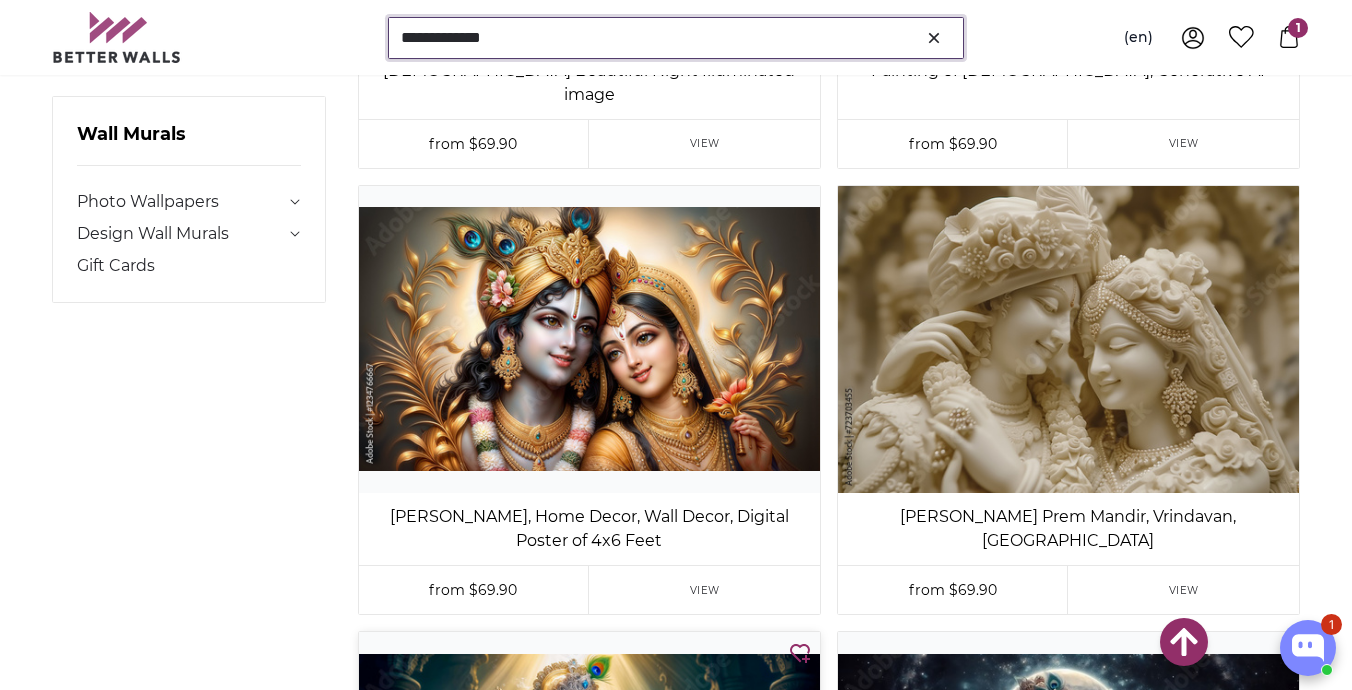 type on "**********" 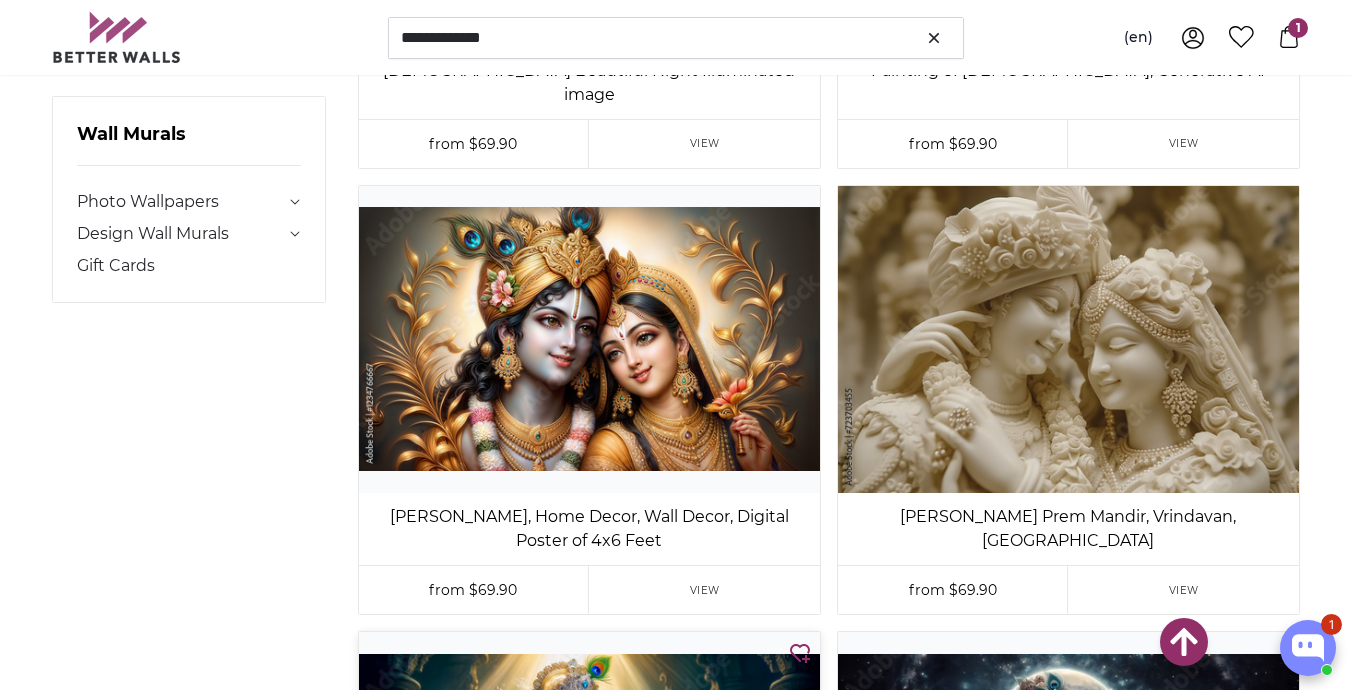 click at bounding box center [589, 785] 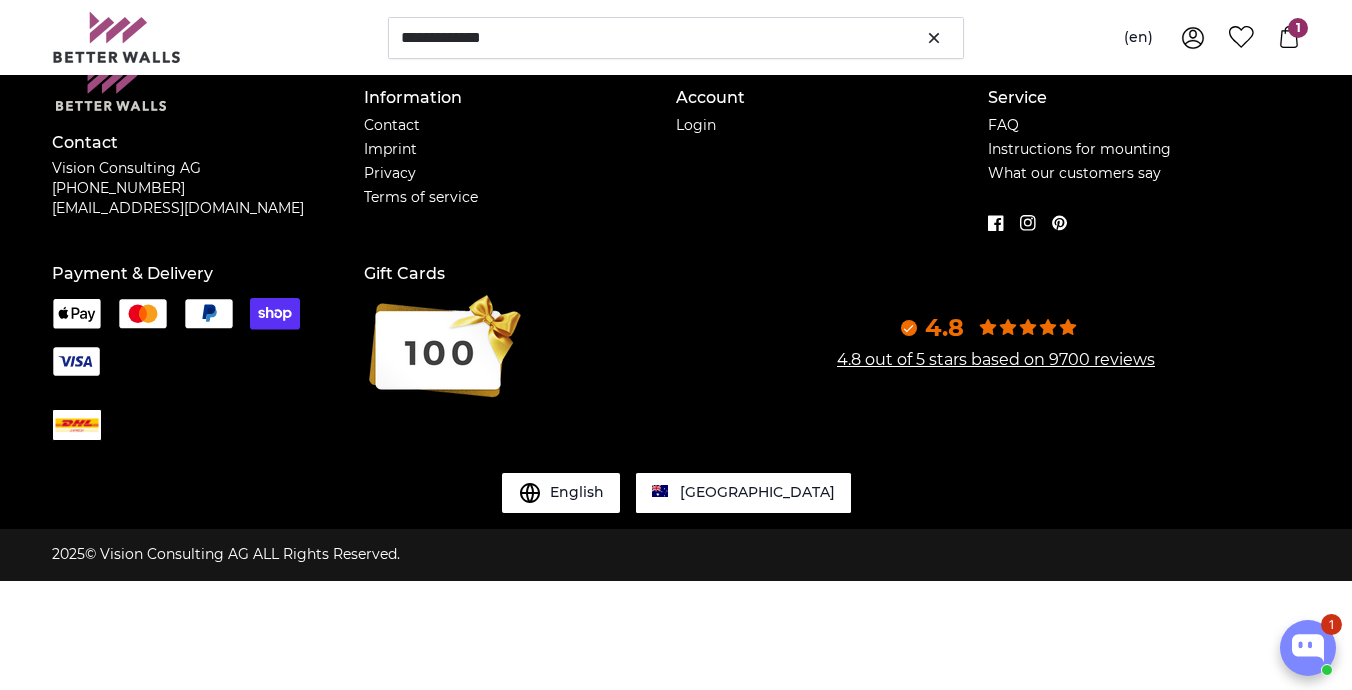 scroll, scrollTop: 0, scrollLeft: 0, axis: both 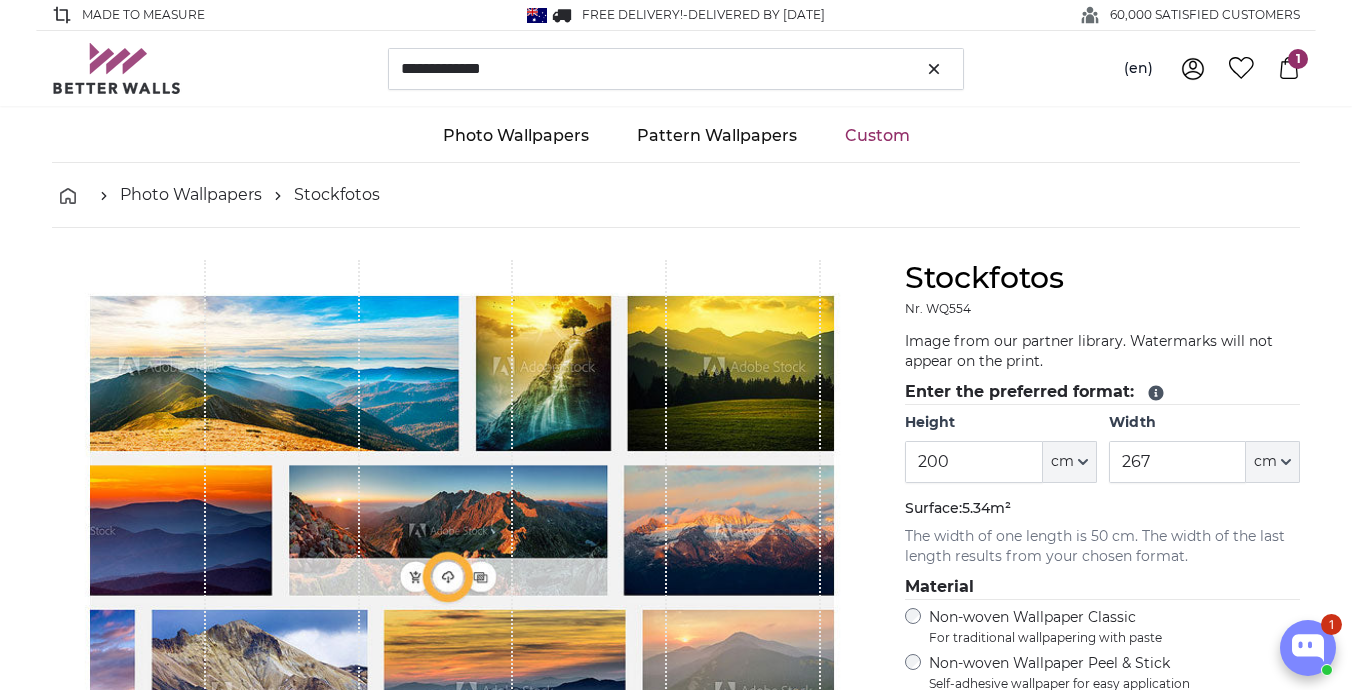 type on "164" 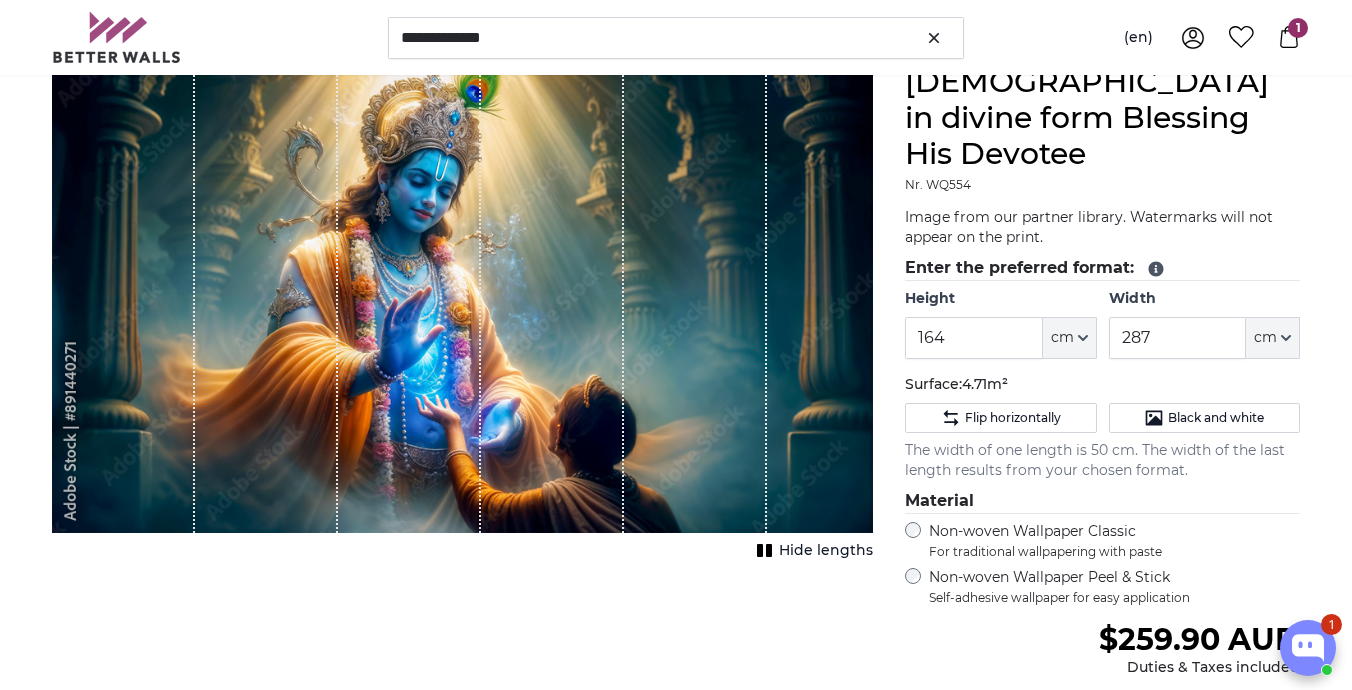 scroll, scrollTop: 199, scrollLeft: 0, axis: vertical 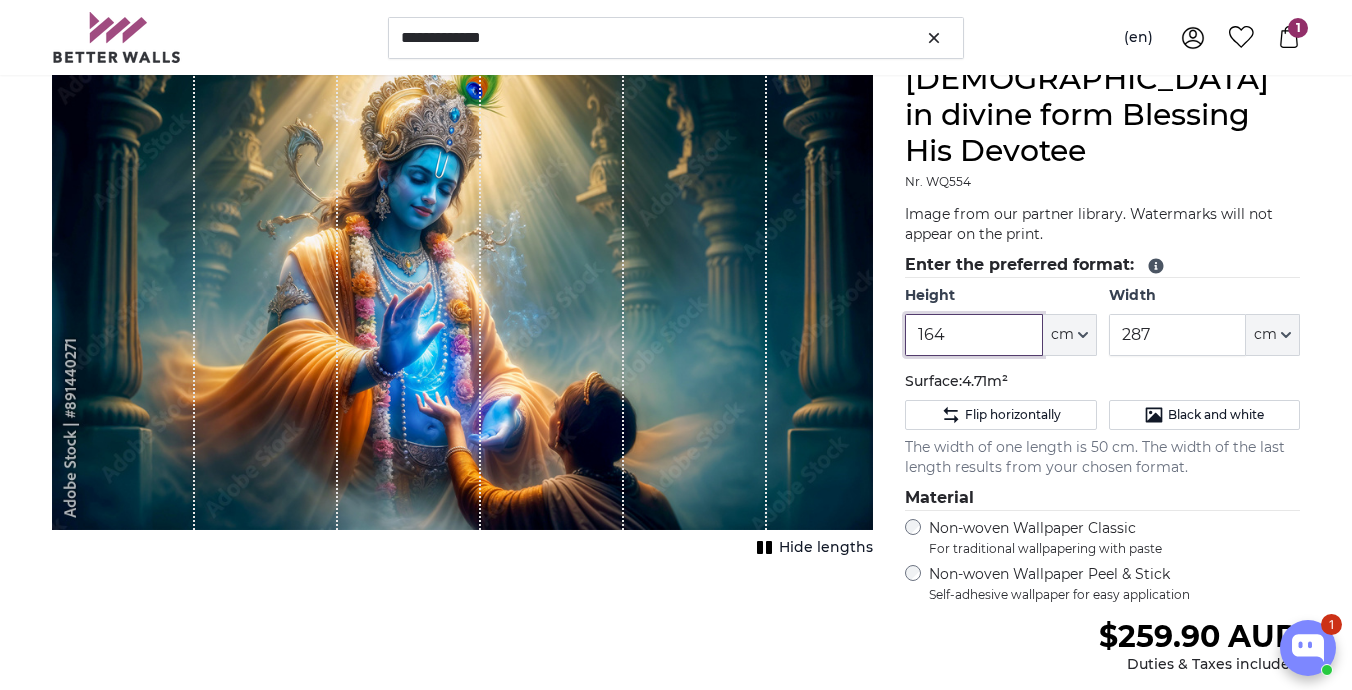 click on "164" at bounding box center [973, 335] 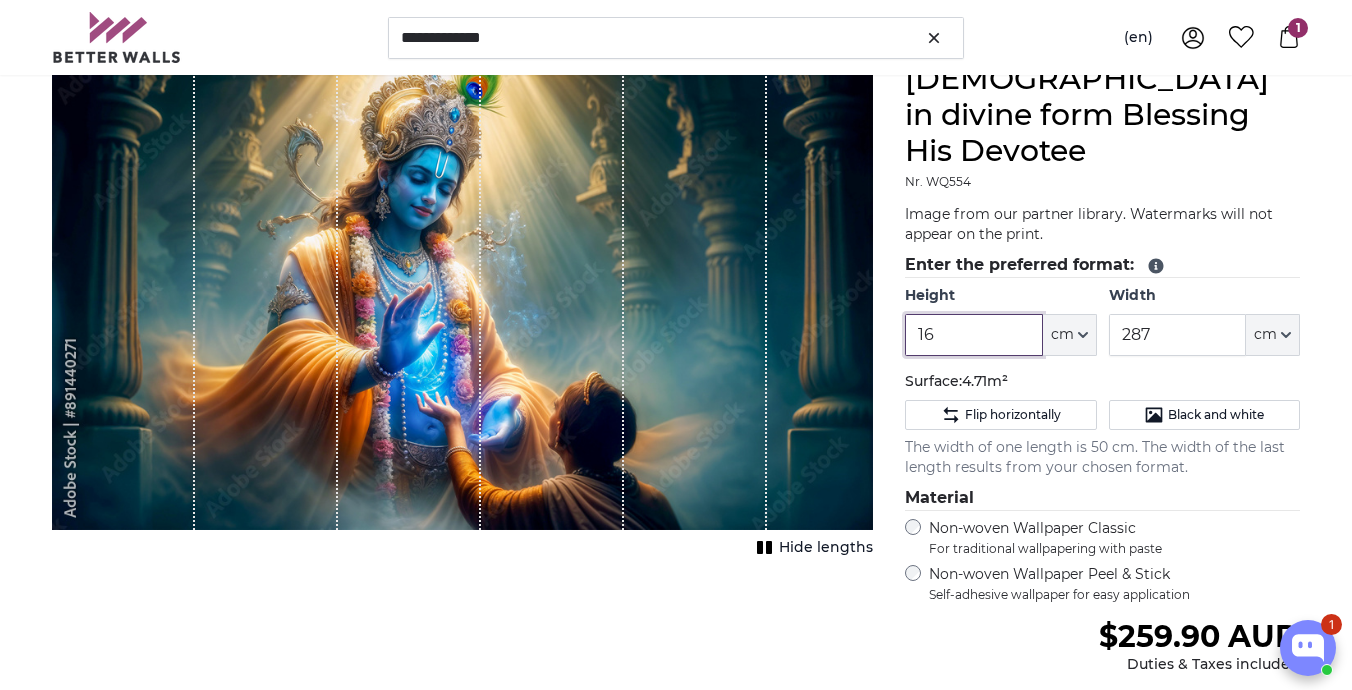 type on "1" 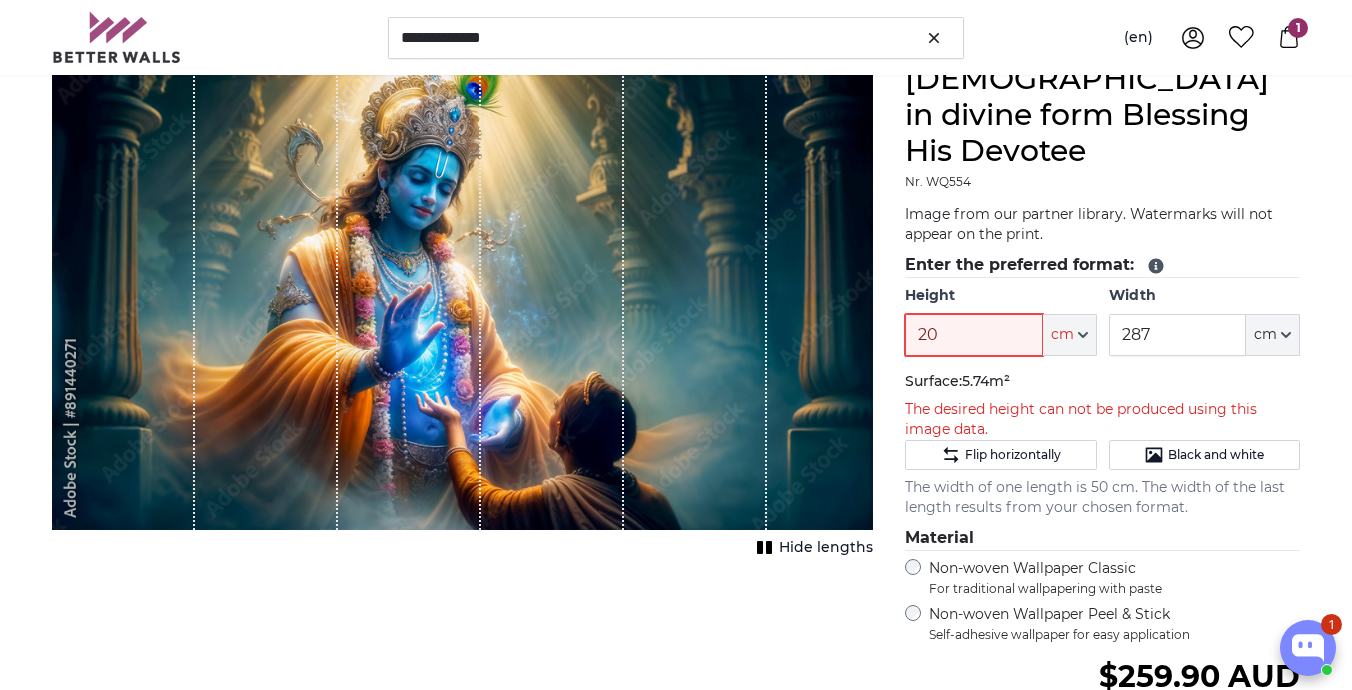 type on "2" 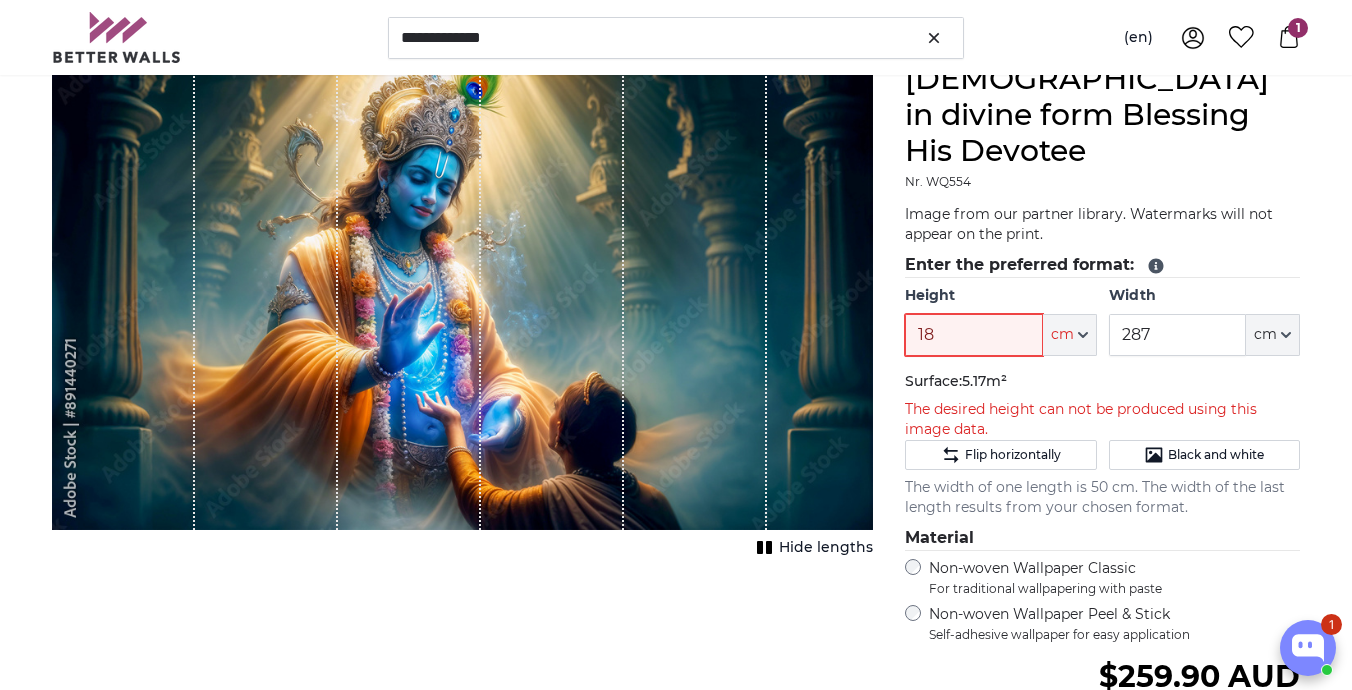 type on "1" 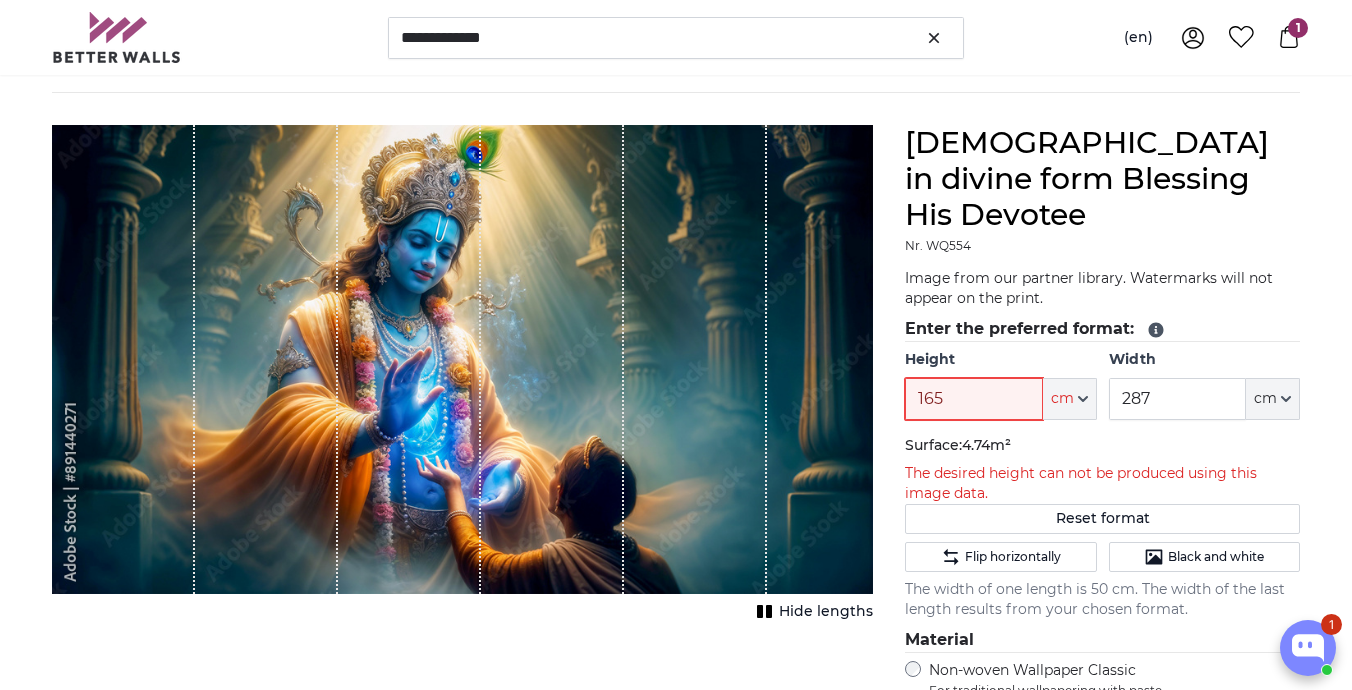 scroll, scrollTop: 138, scrollLeft: 0, axis: vertical 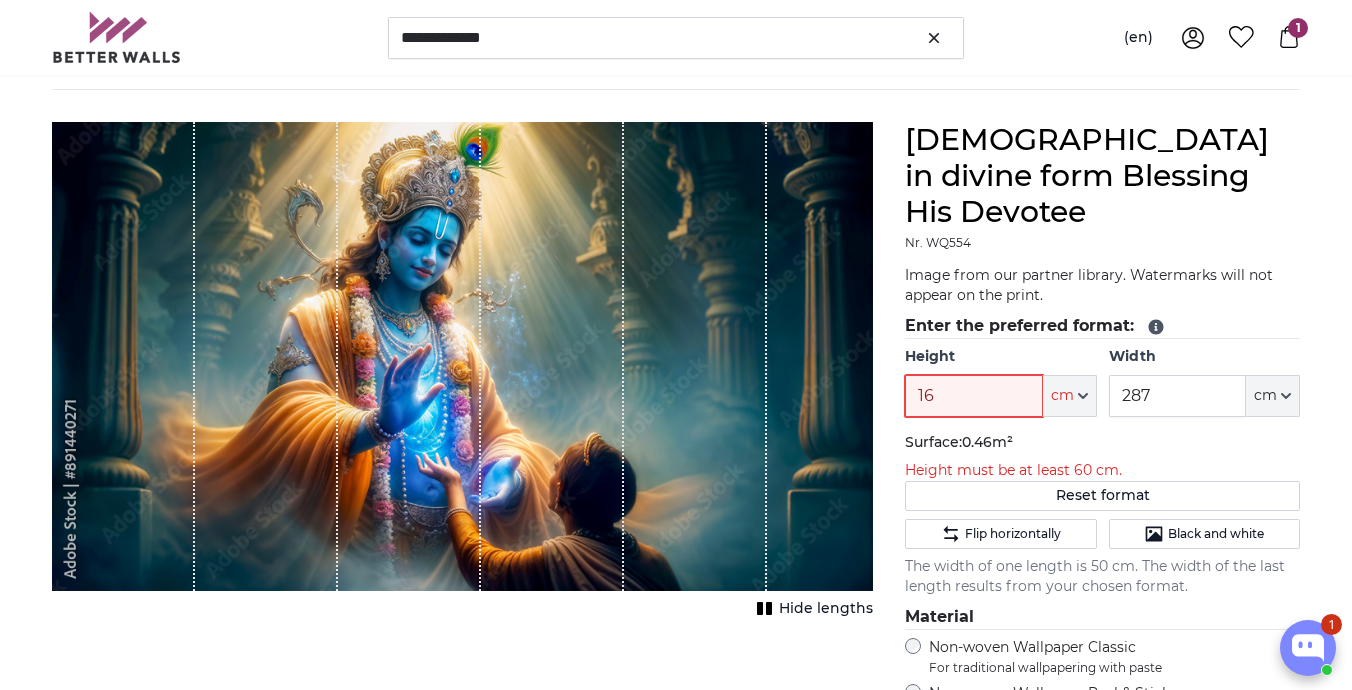 type on "160" 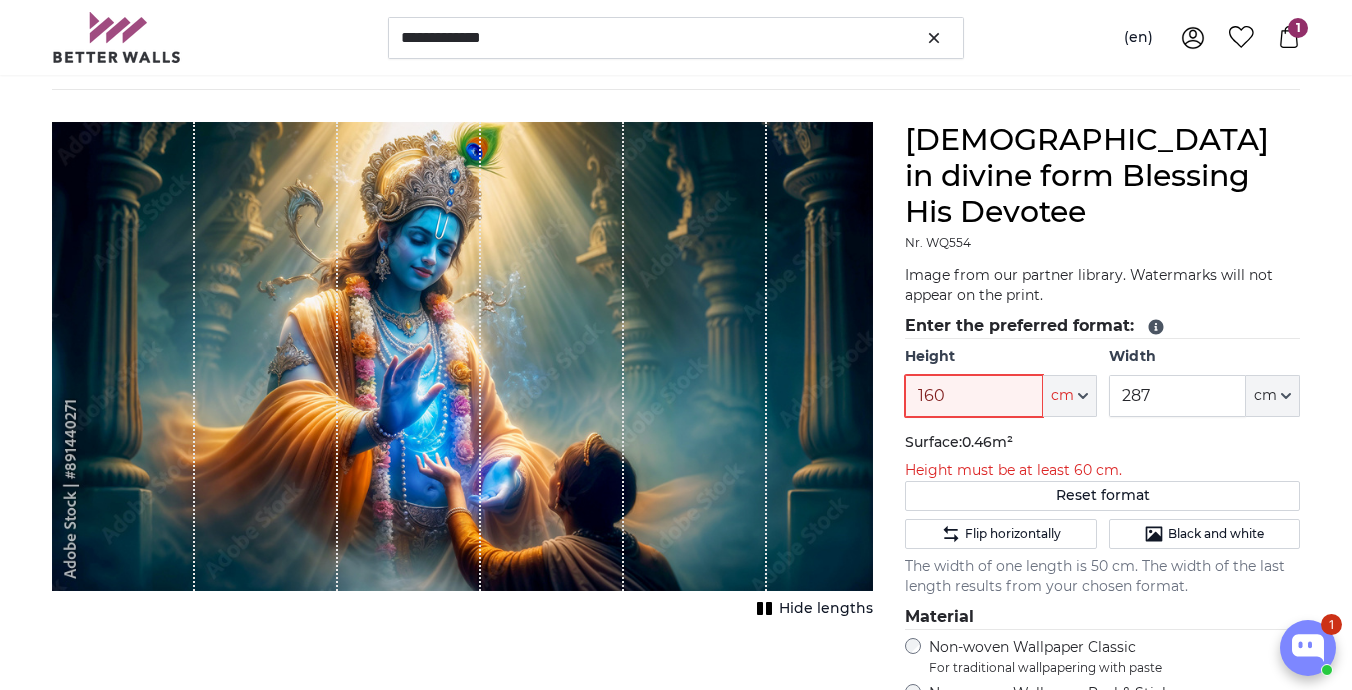 type 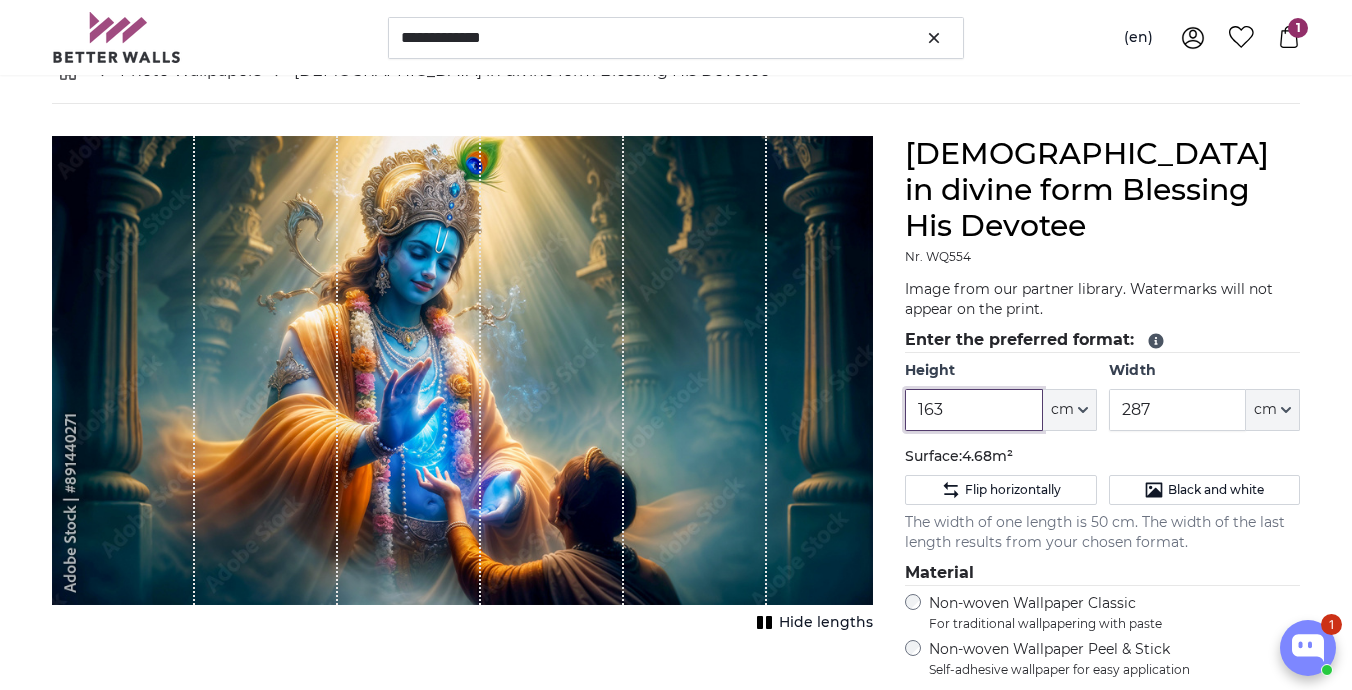 scroll, scrollTop: 125, scrollLeft: 0, axis: vertical 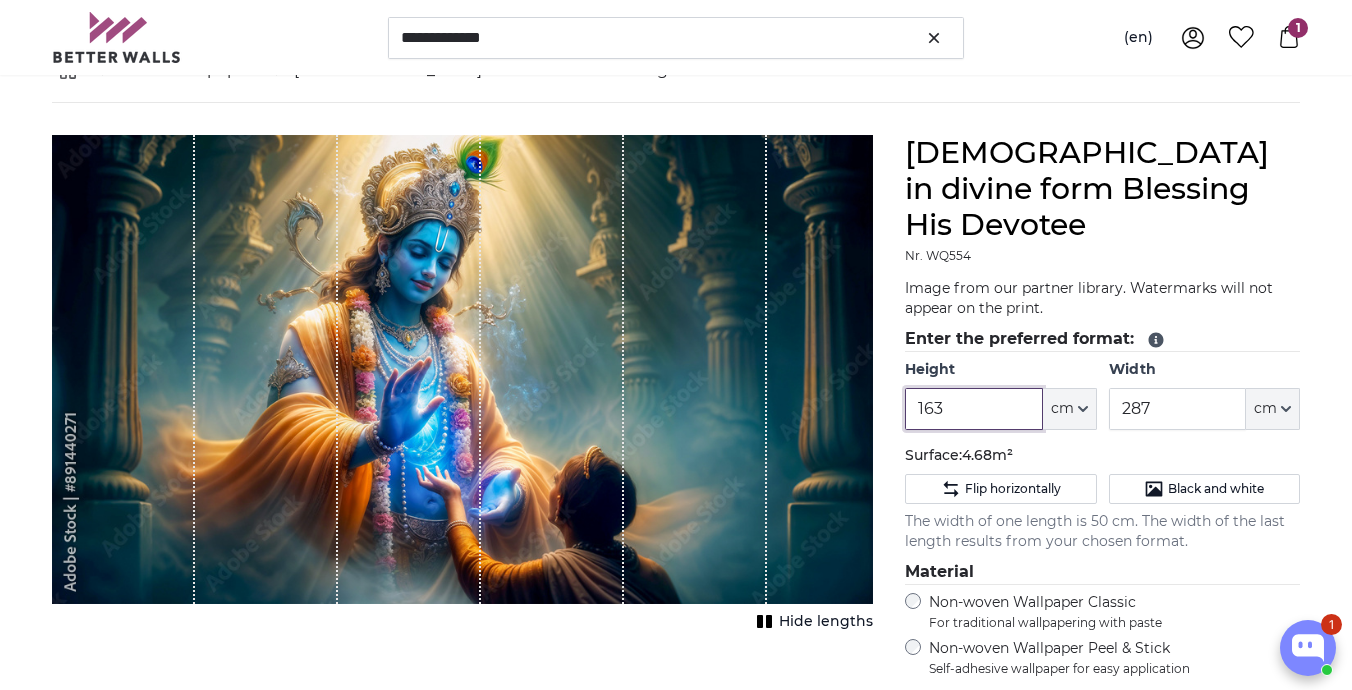 type on "163" 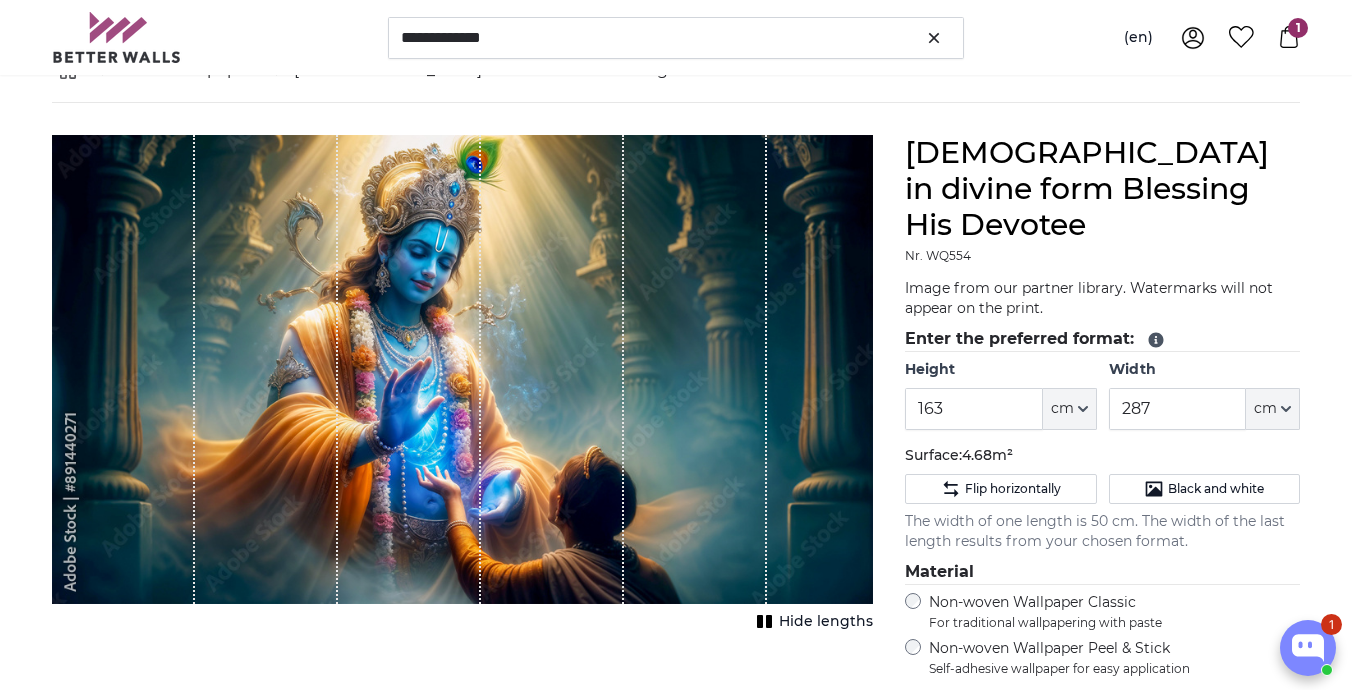 click at bounding box center [695, 369] 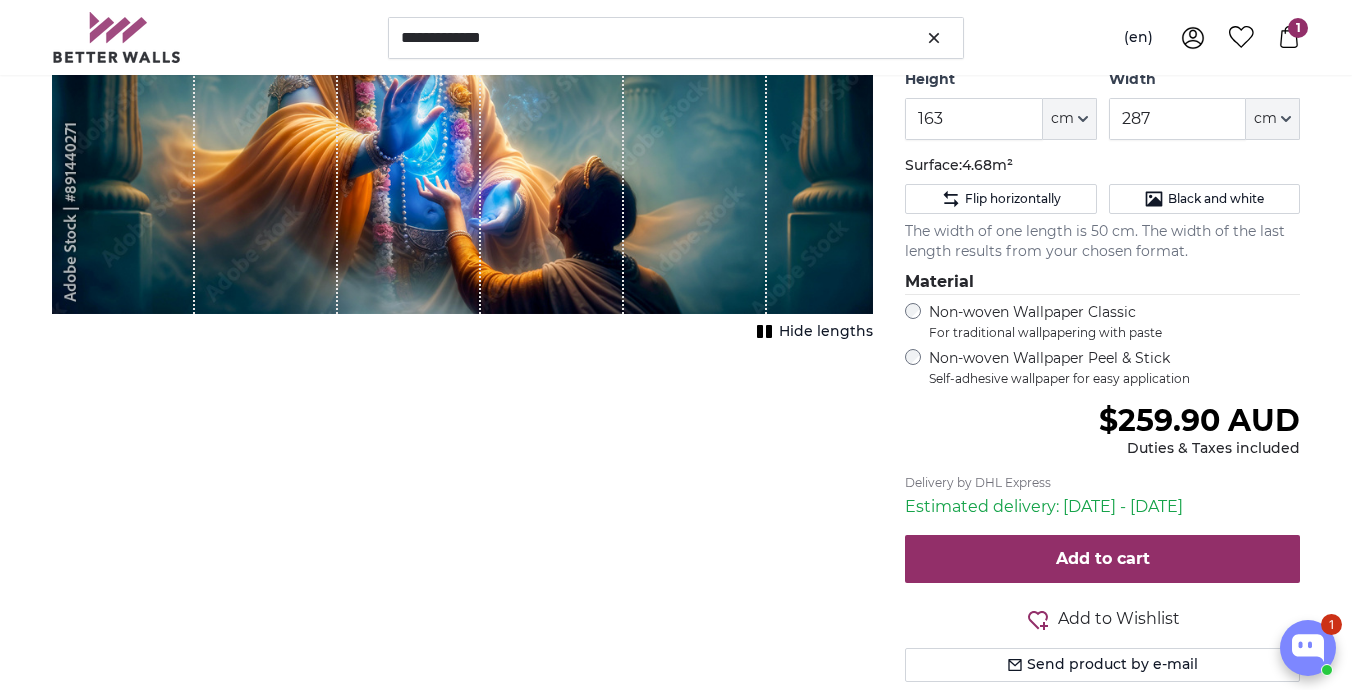 scroll, scrollTop: 452, scrollLeft: 0, axis: vertical 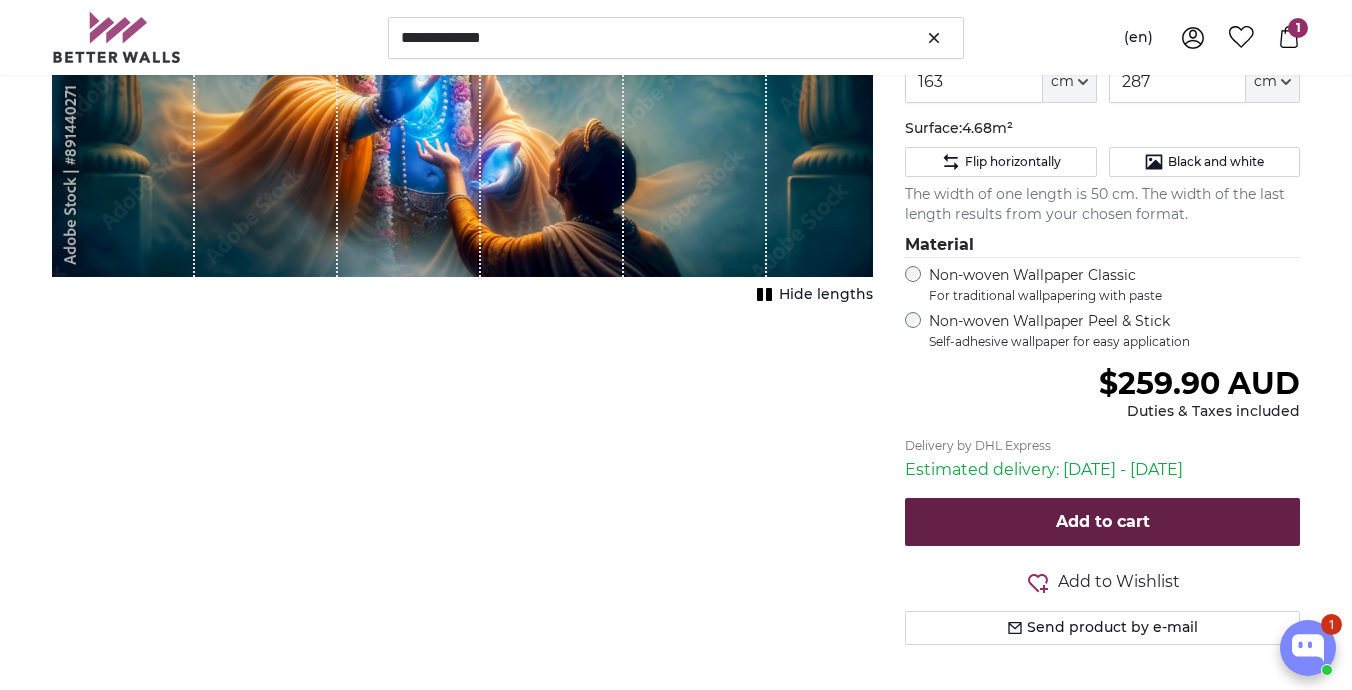 click on "Add to cart" at bounding box center [1102, 522] 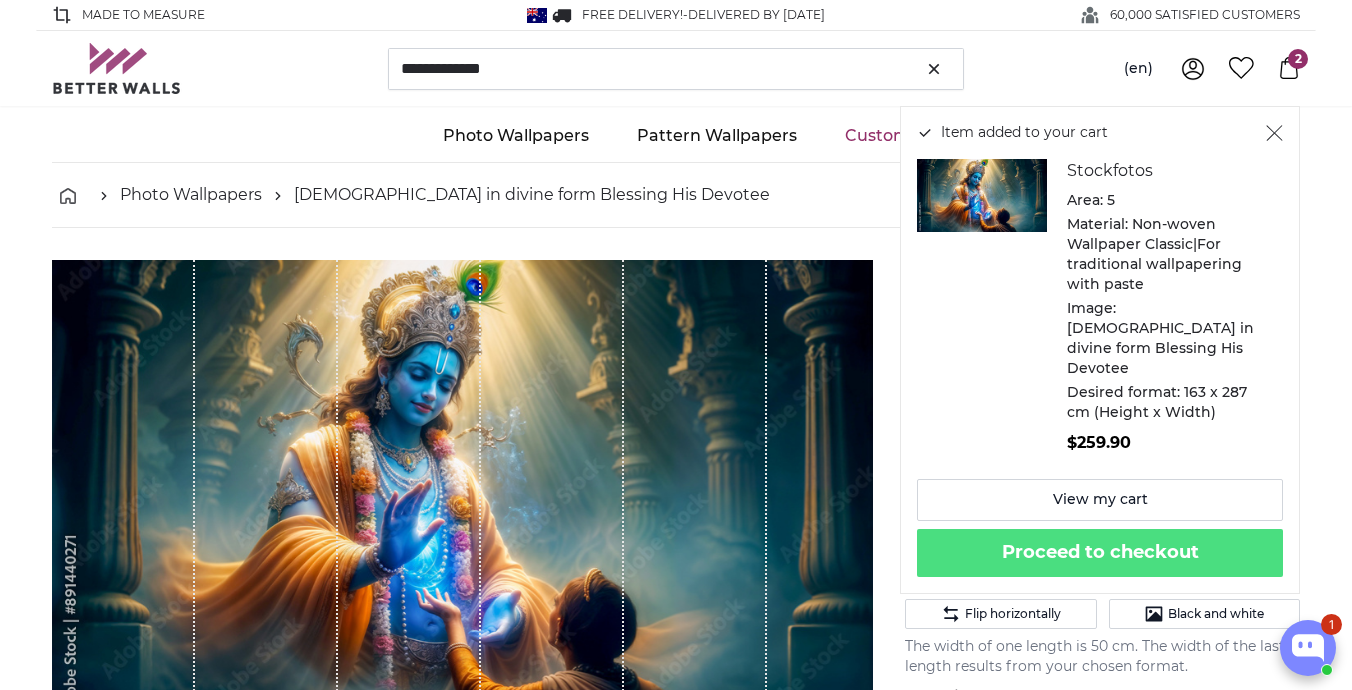 scroll, scrollTop: 0, scrollLeft: 0, axis: both 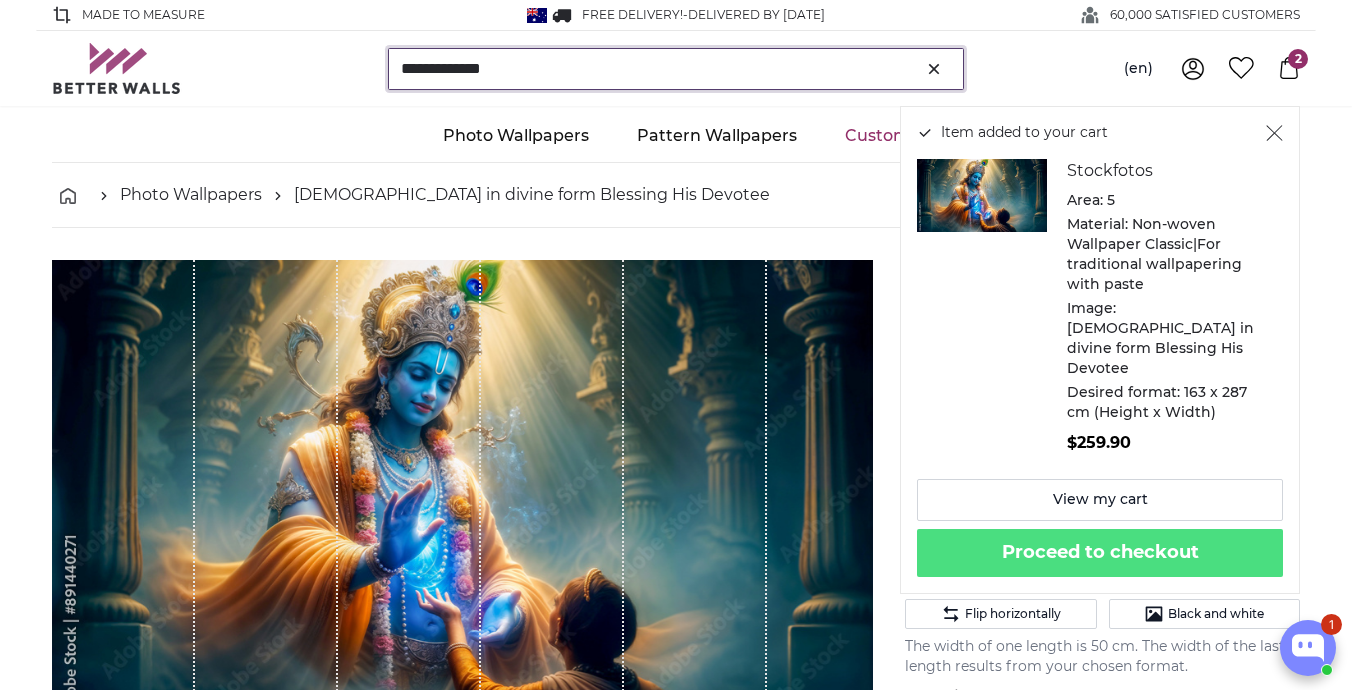 click on "**********" at bounding box center [676, 69] 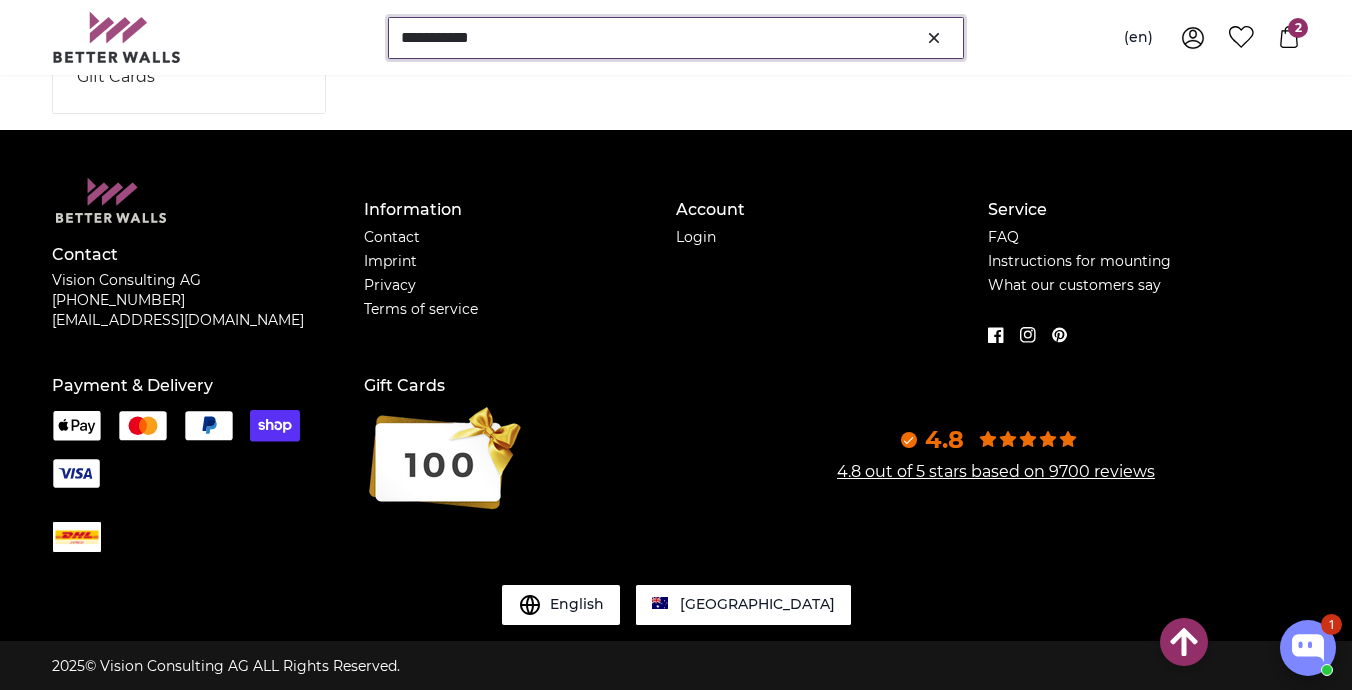 scroll, scrollTop: 0, scrollLeft: 0, axis: both 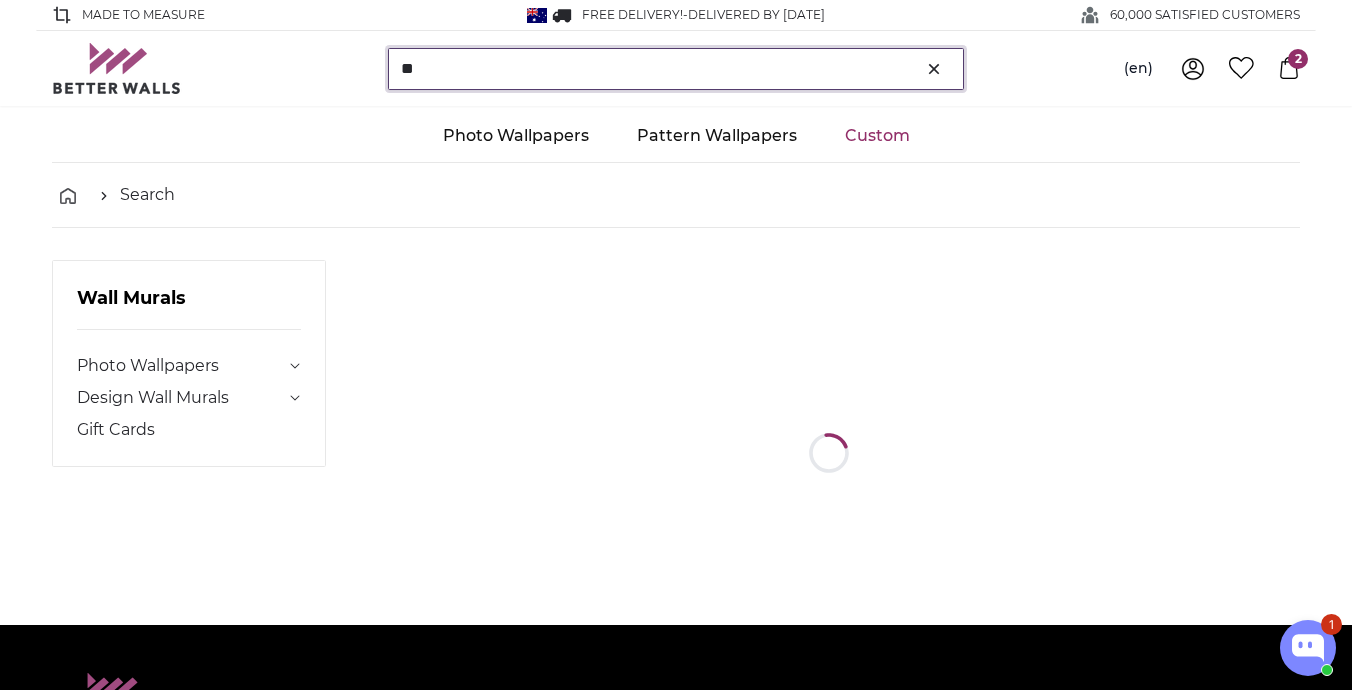 type on "*" 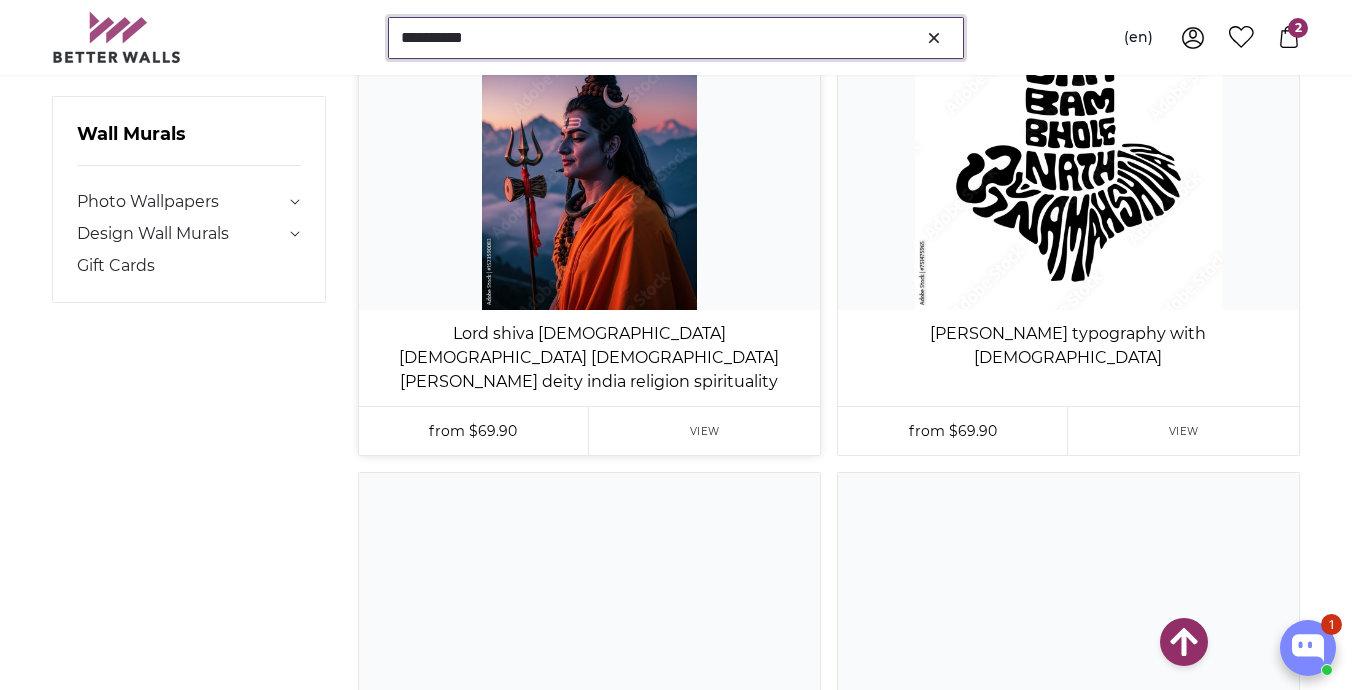 scroll, scrollTop: 17303, scrollLeft: 0, axis: vertical 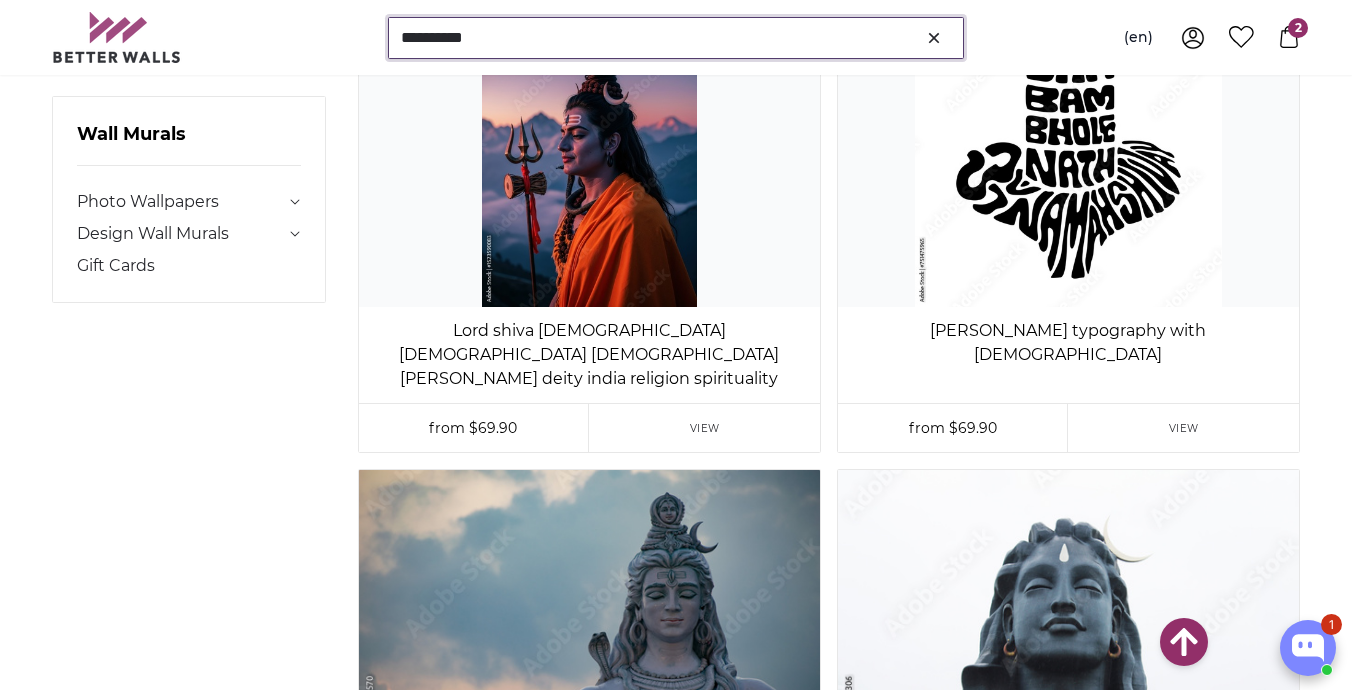type on "**********" 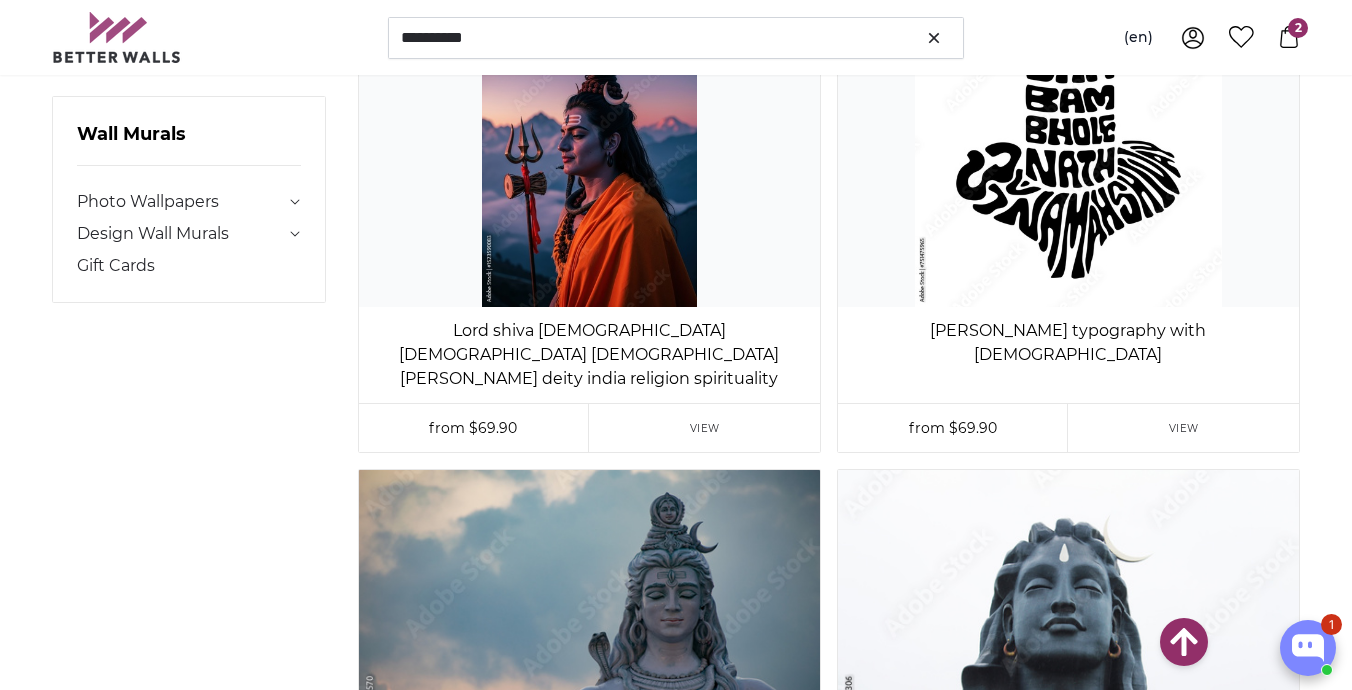 click 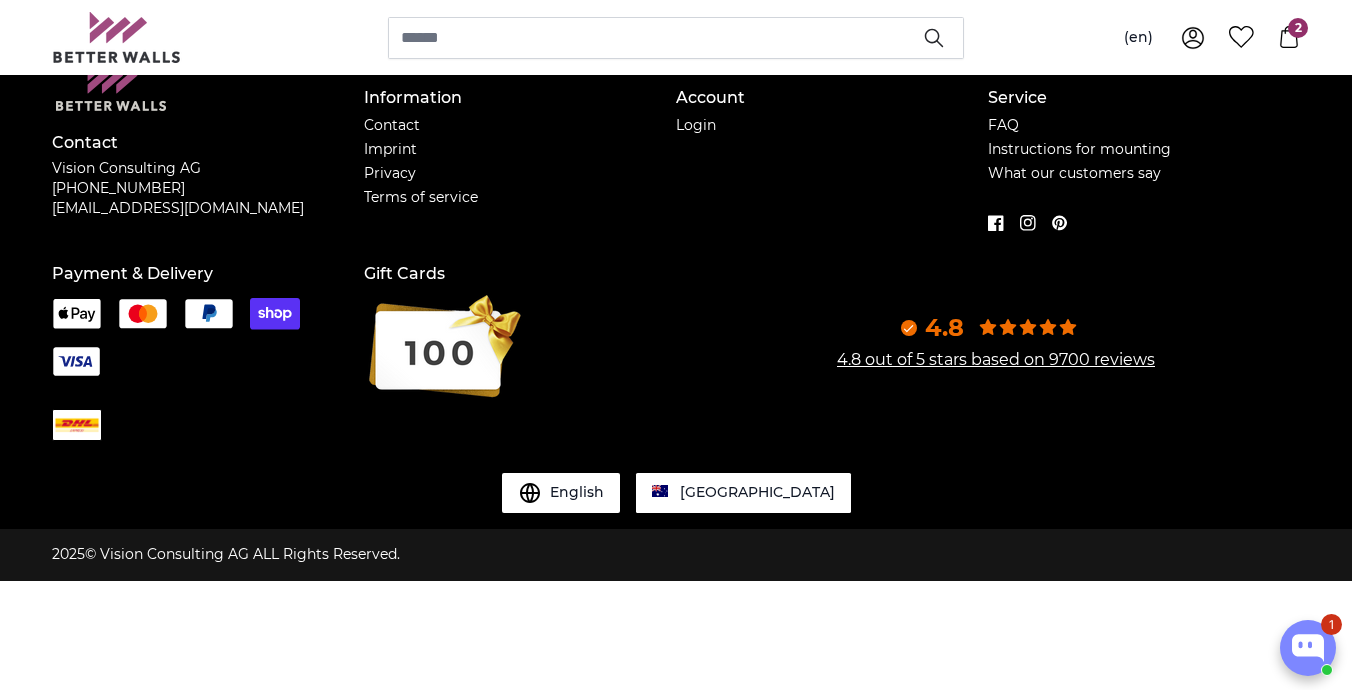 scroll, scrollTop: 0, scrollLeft: 0, axis: both 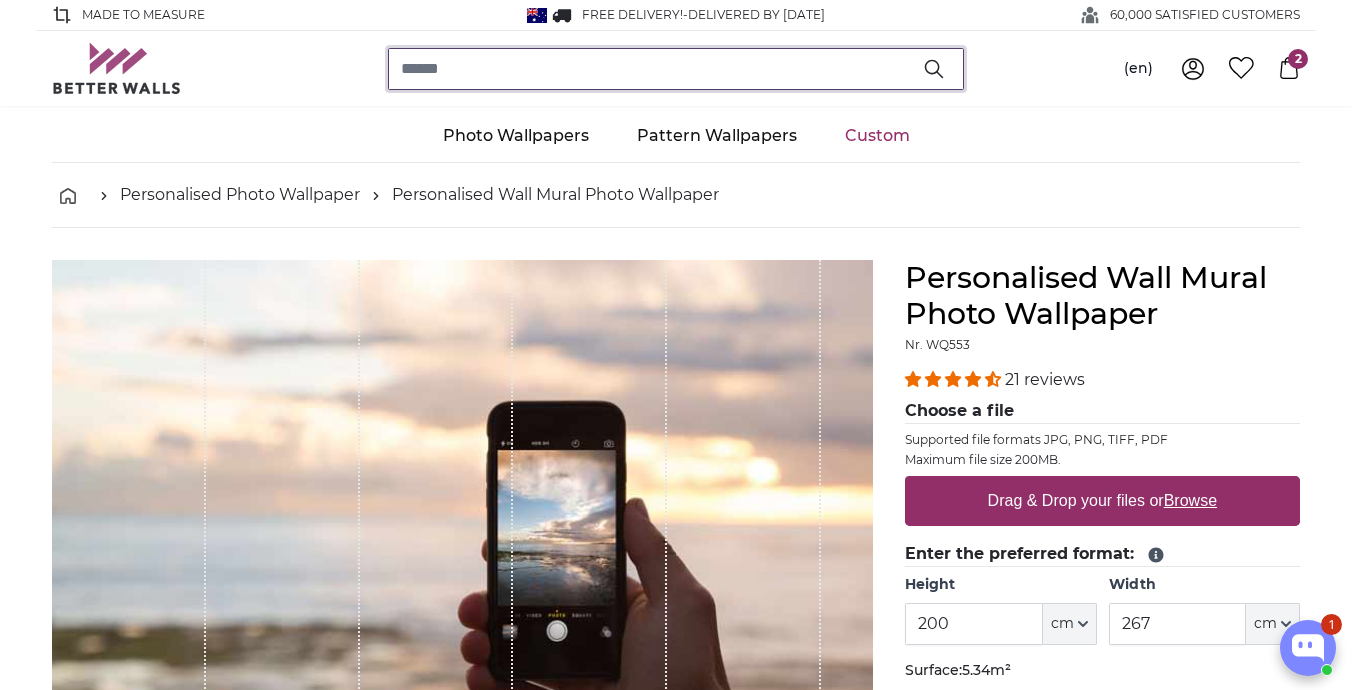 click at bounding box center [676, 69] 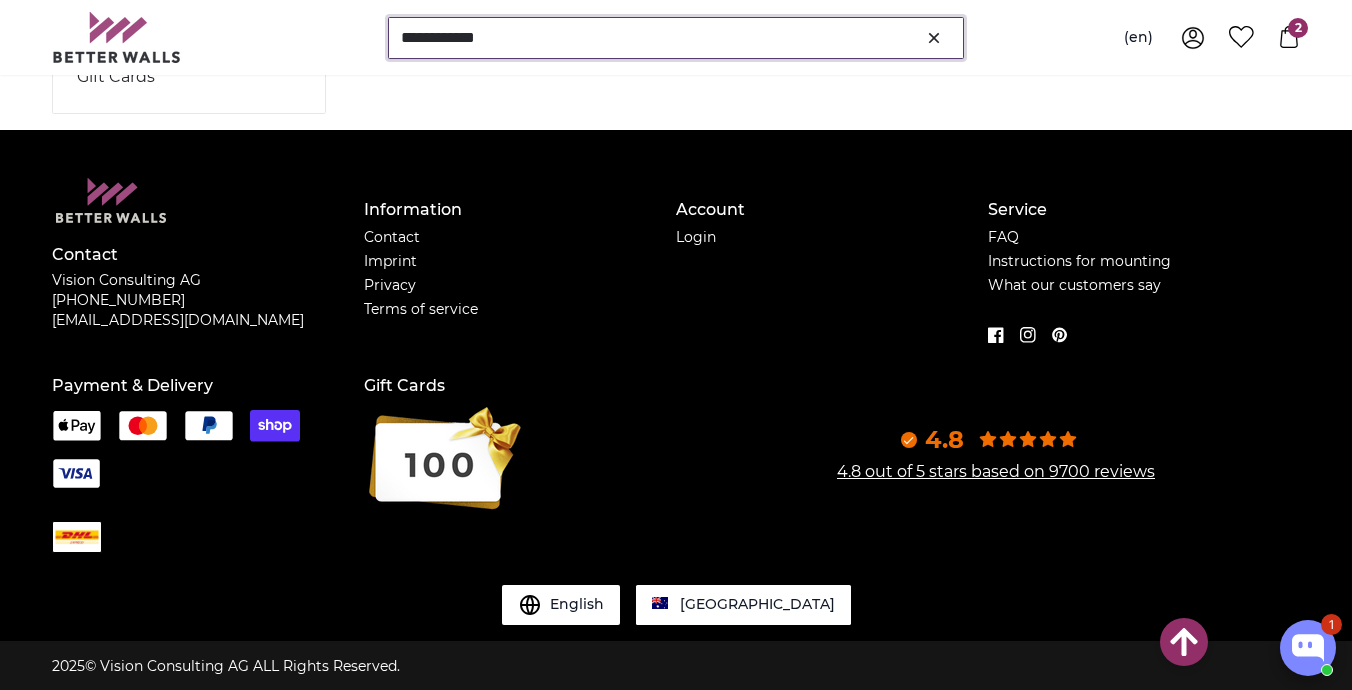 scroll, scrollTop: 0, scrollLeft: 0, axis: both 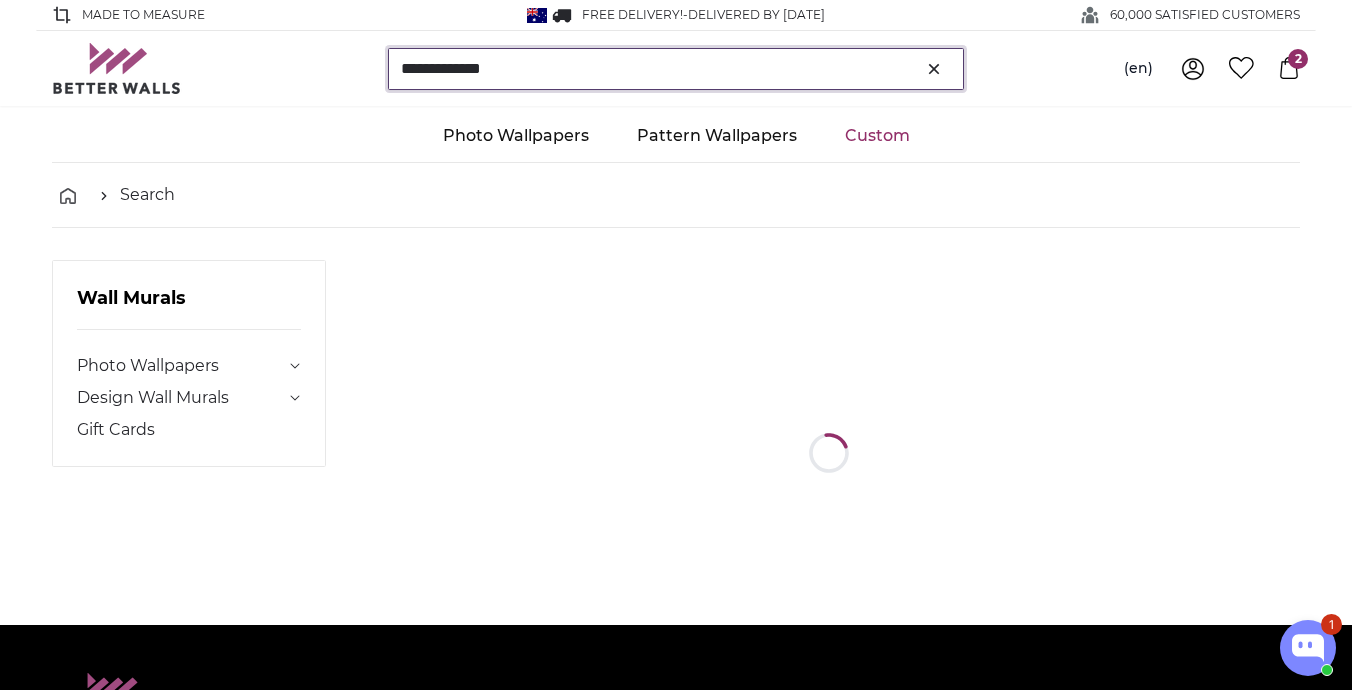 type on "**********" 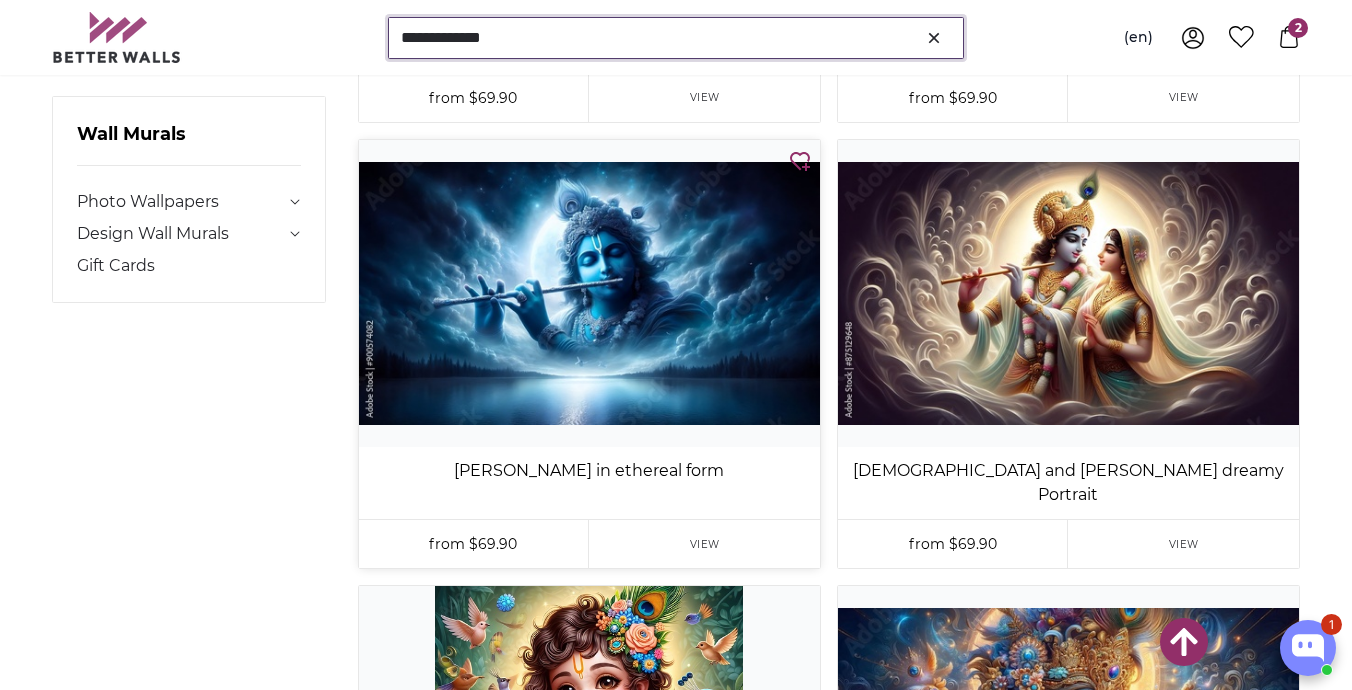 scroll, scrollTop: 2870, scrollLeft: 0, axis: vertical 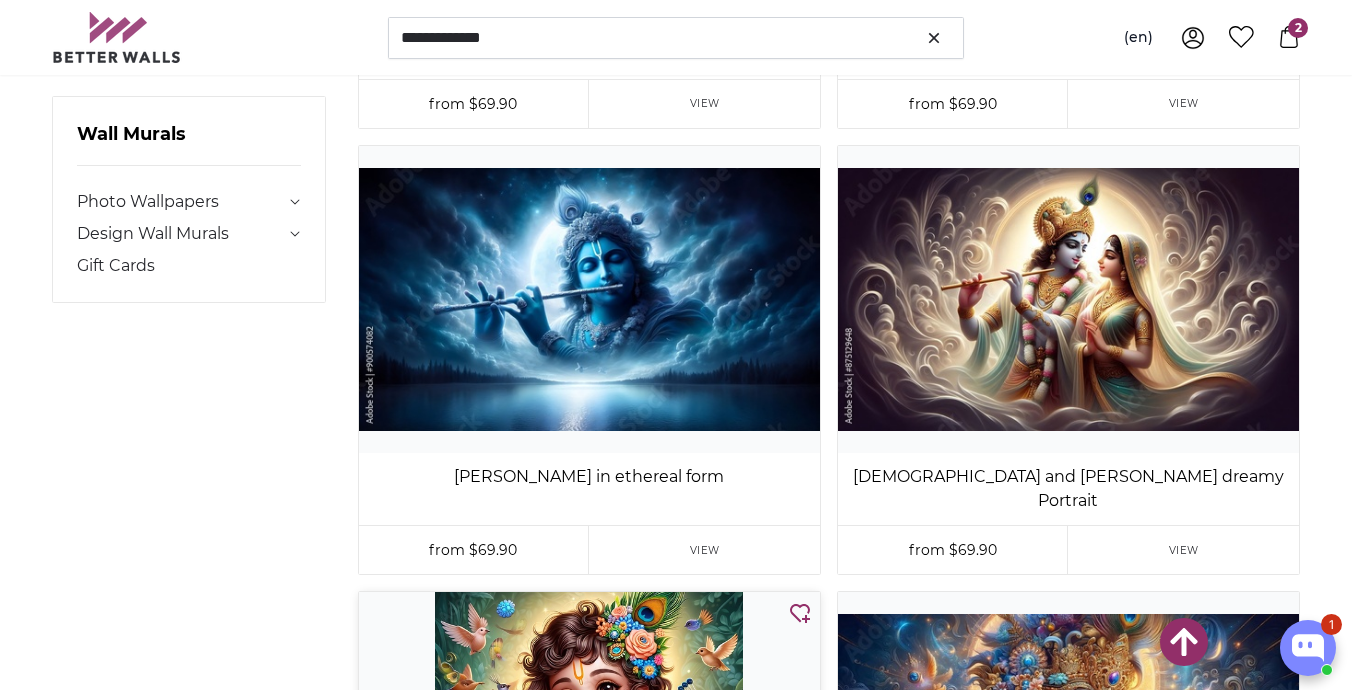 click at bounding box center (589, 745) 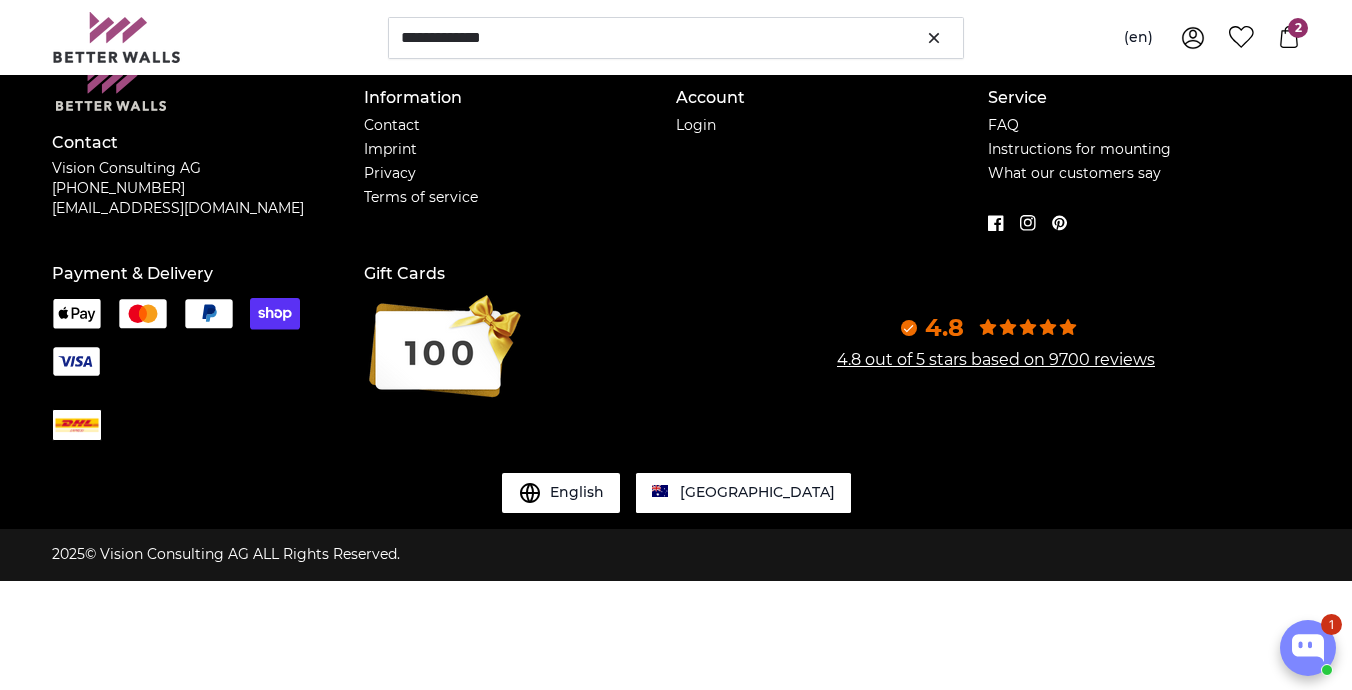 scroll, scrollTop: 0, scrollLeft: 0, axis: both 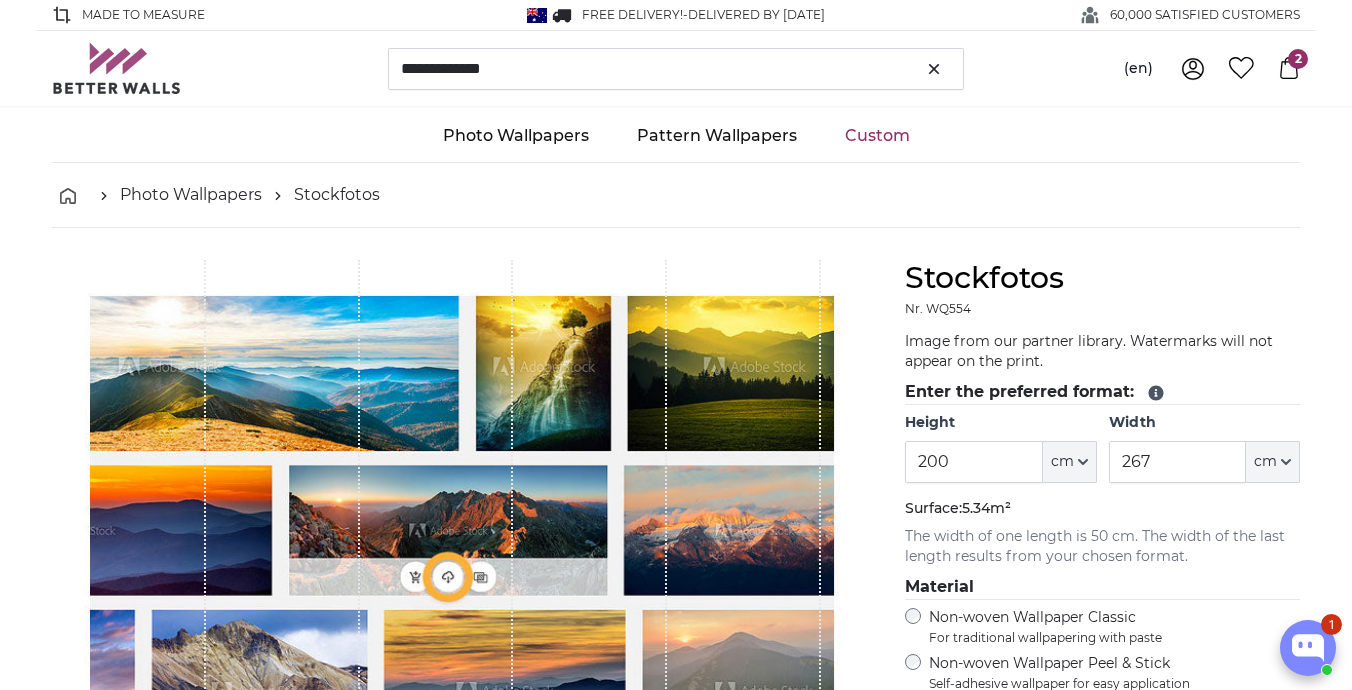 type on "200" 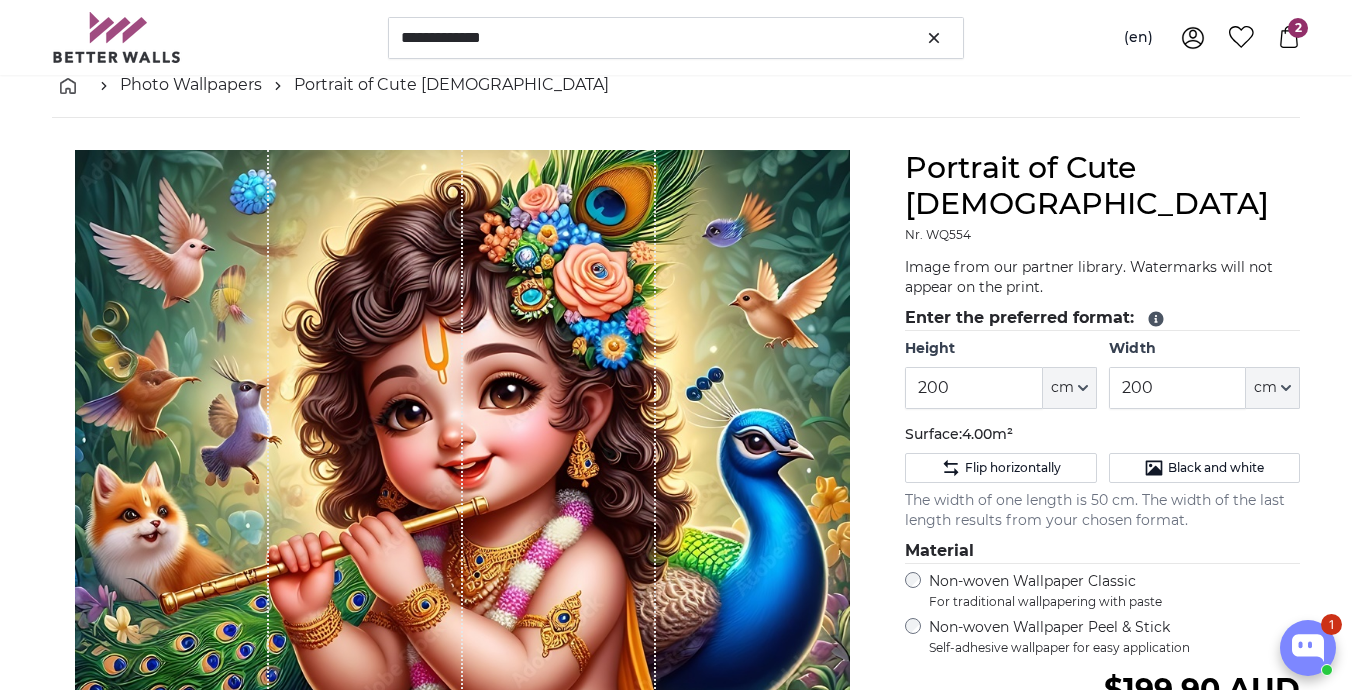 scroll, scrollTop: 99, scrollLeft: 0, axis: vertical 